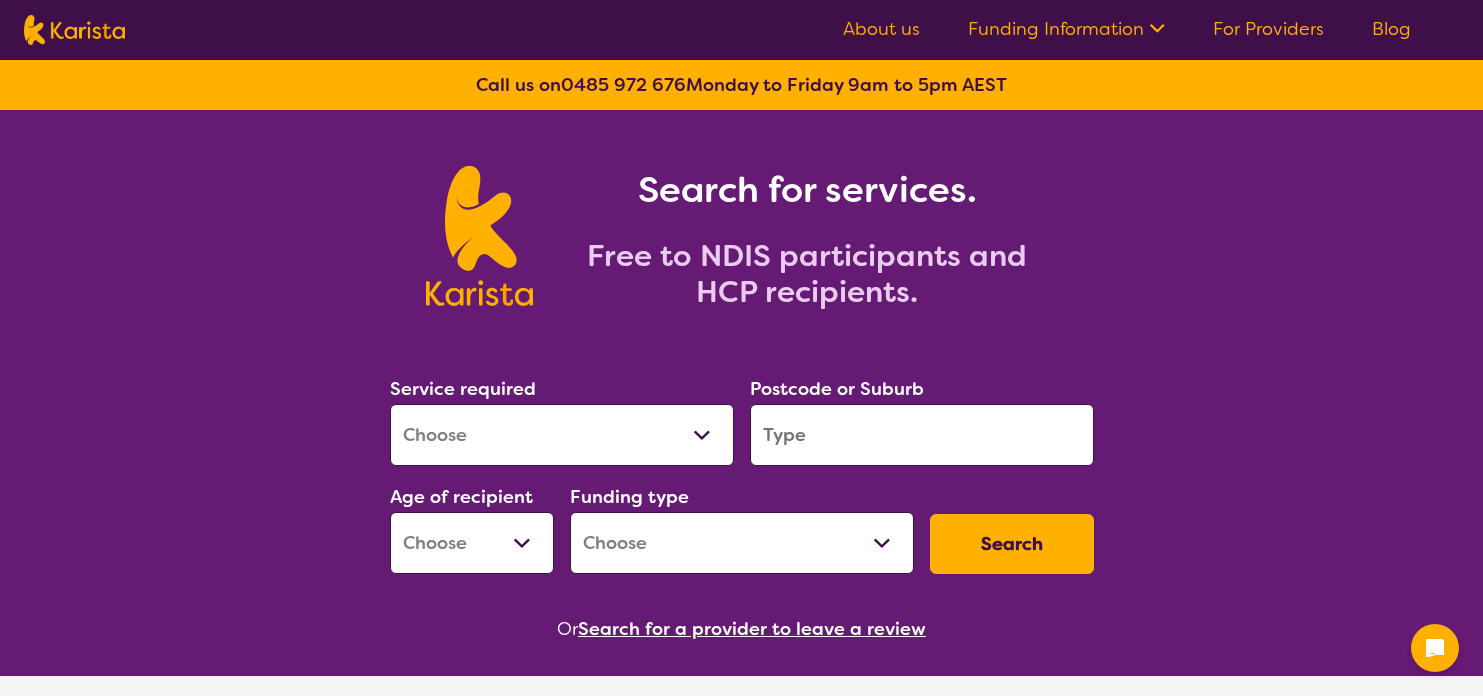 scroll, scrollTop: 0, scrollLeft: 0, axis: both 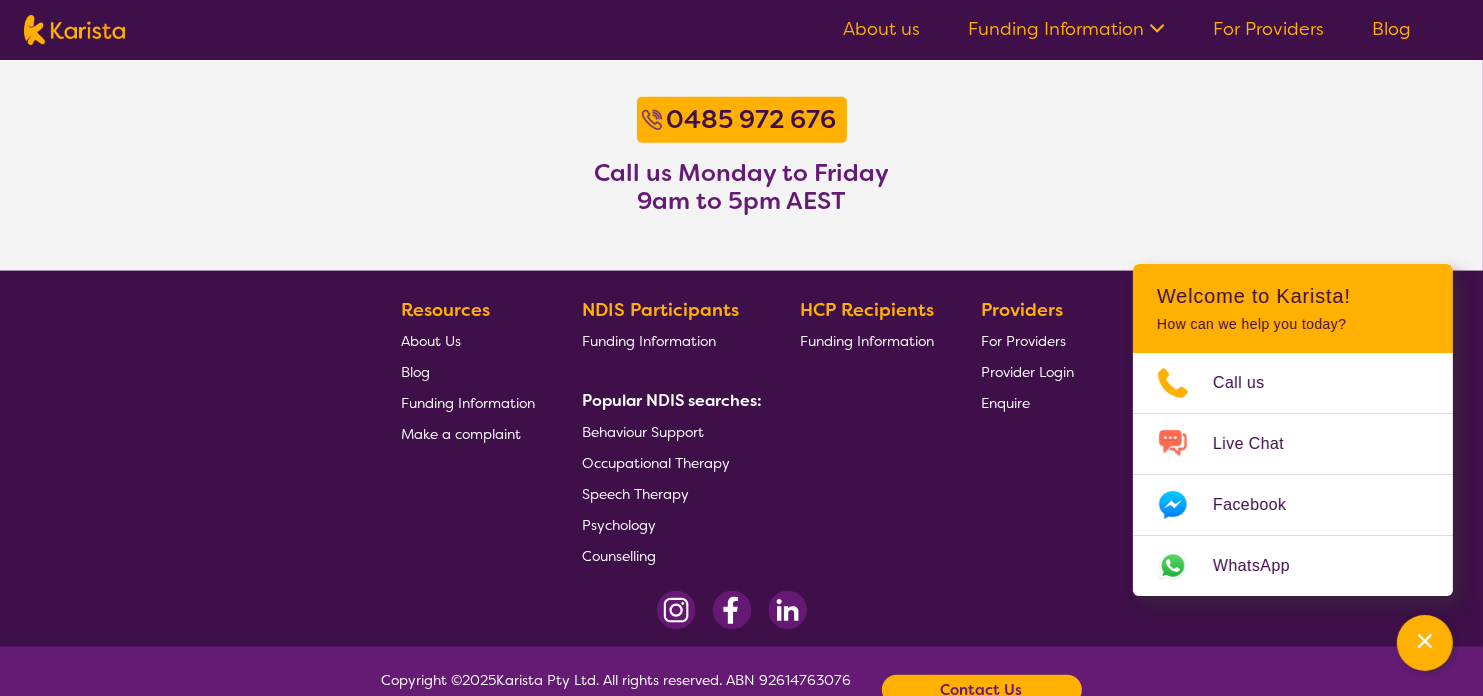 click on "For Providers" at bounding box center (1023, 341) 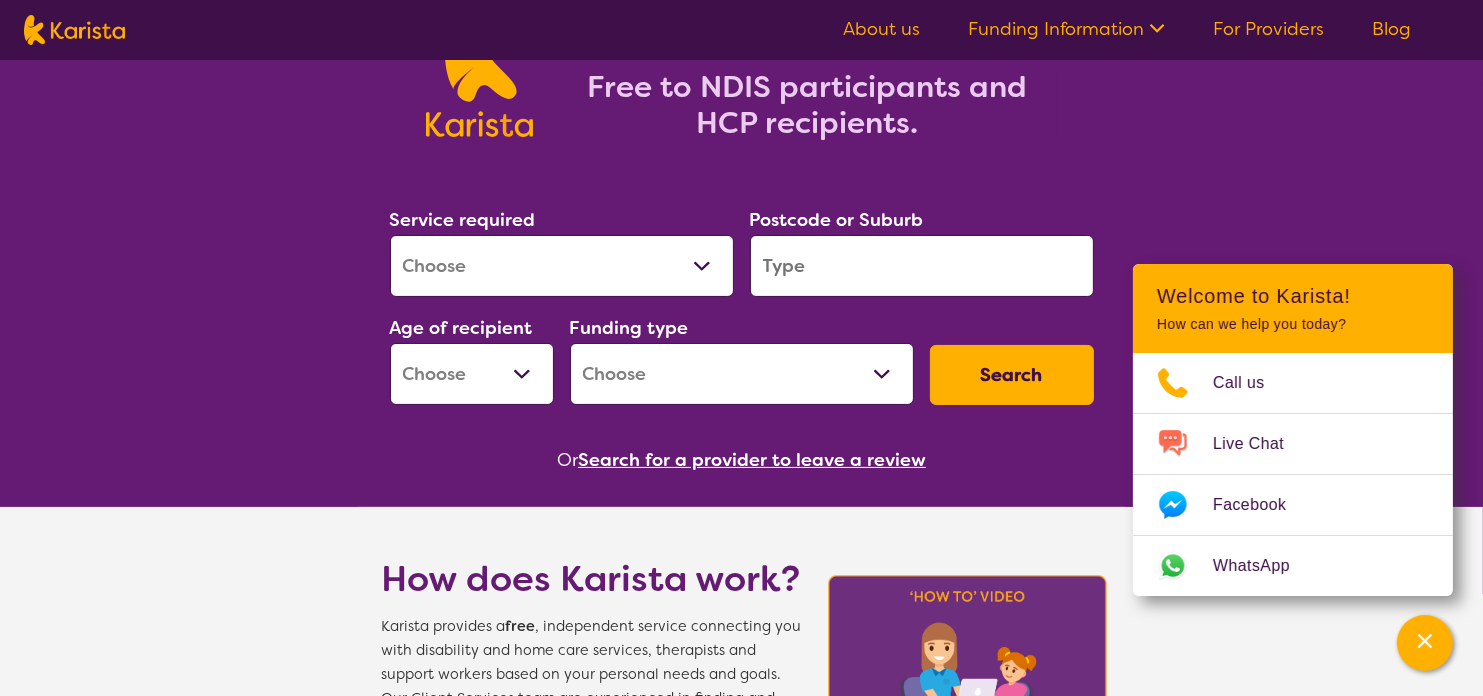 scroll, scrollTop: 160, scrollLeft: 0, axis: vertical 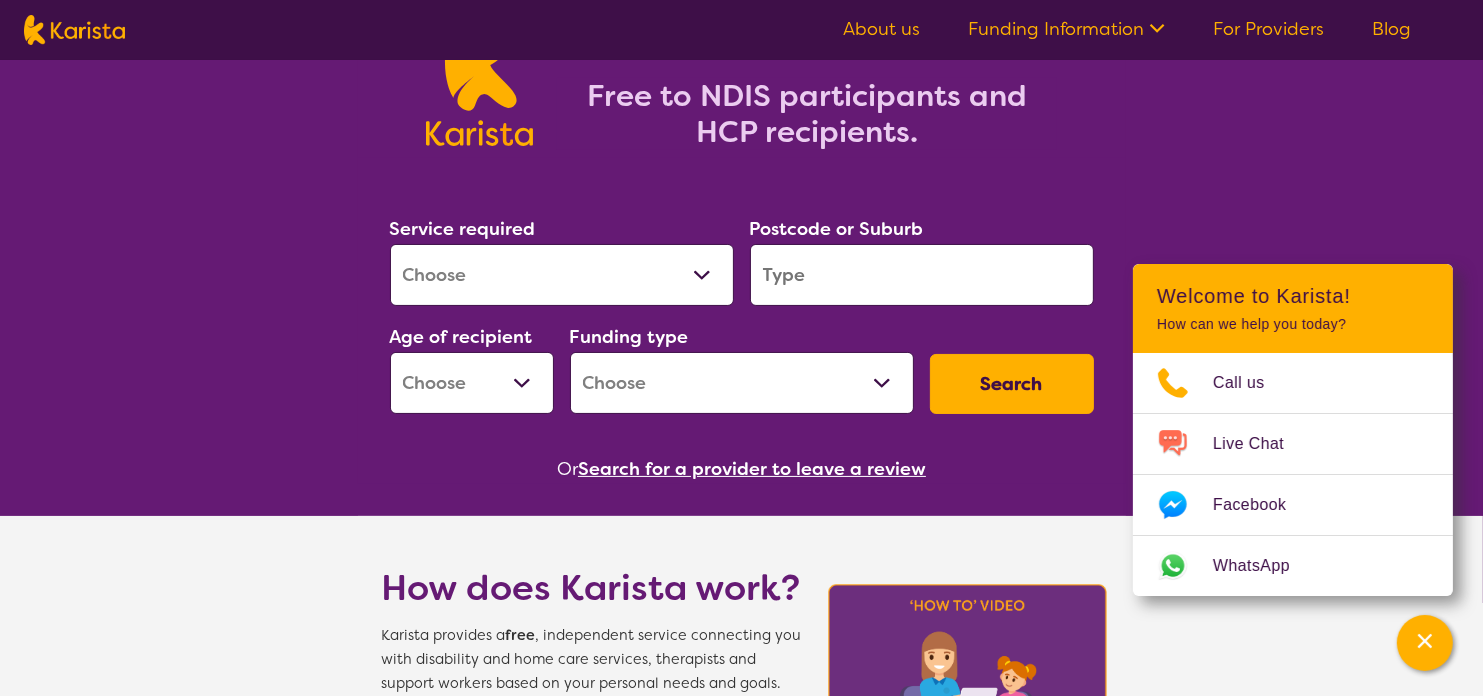 click on "Allied Health Assistant Assessment (ADHD or Autism) Behaviour support Counselling Dietitian Domestic and home help Employment Support Exercise physiology Home Care Package Provider Key Worker NDIS Plan management NDIS Support Coordination Nursing services Occupational therapy Personal care Physiotherapy Podiatry Psychology Psychosocial Recovery Coach Respite Speech therapy Support worker Supported accommodation" at bounding box center (562, 275) 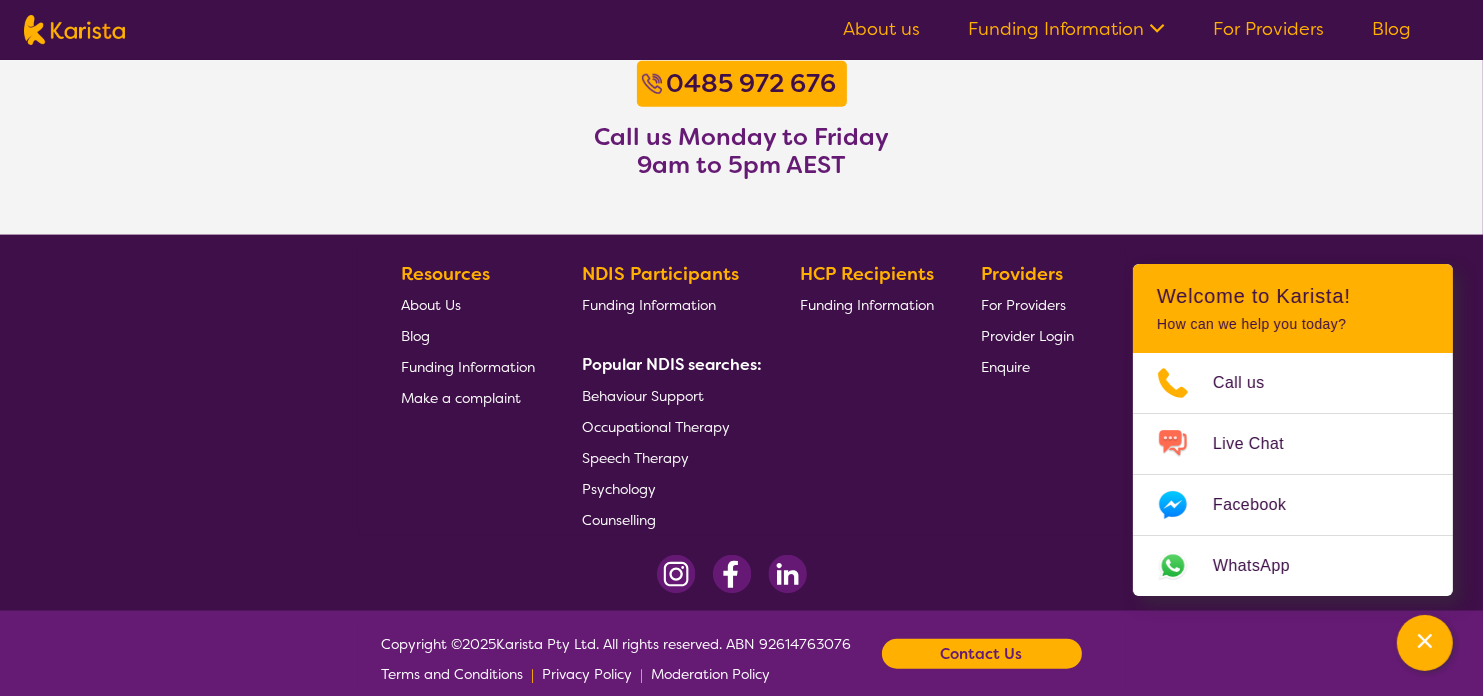 scroll, scrollTop: 1692, scrollLeft: 0, axis: vertical 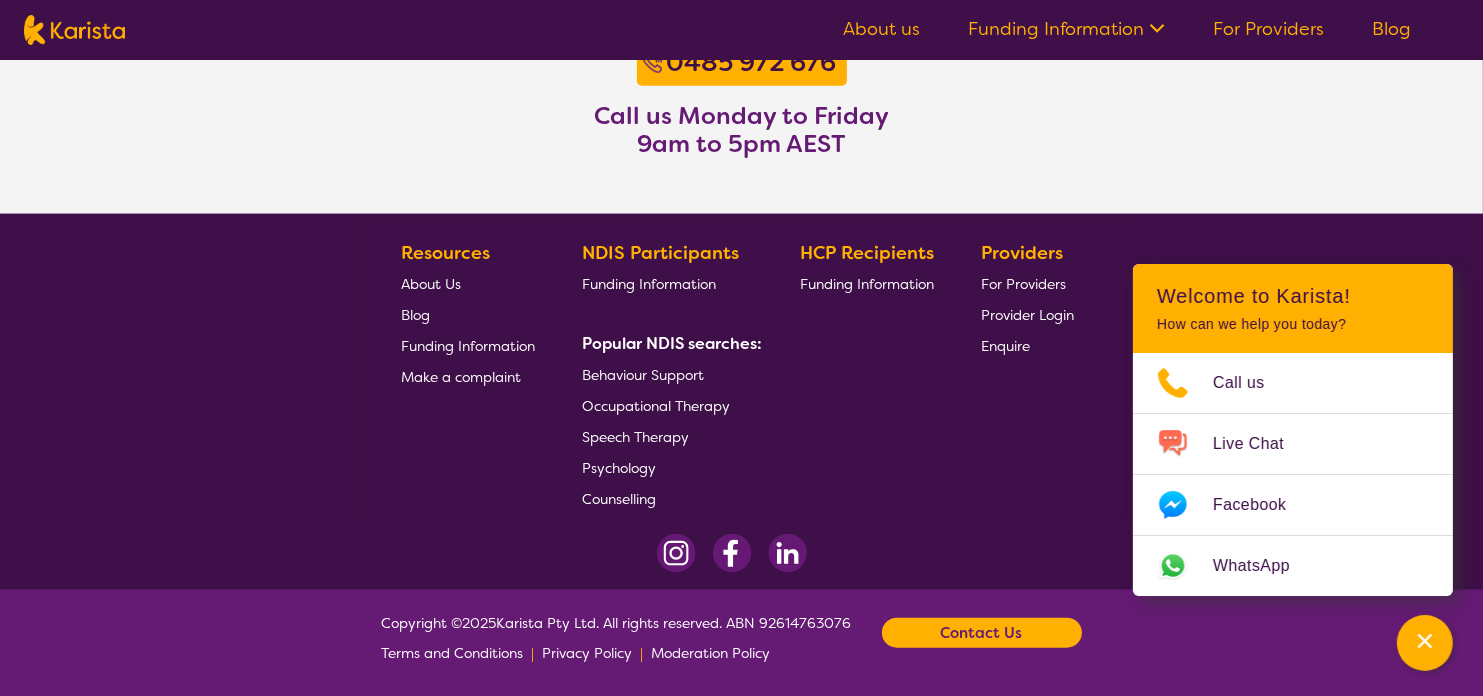click on "For Providers" at bounding box center [1023, 284] 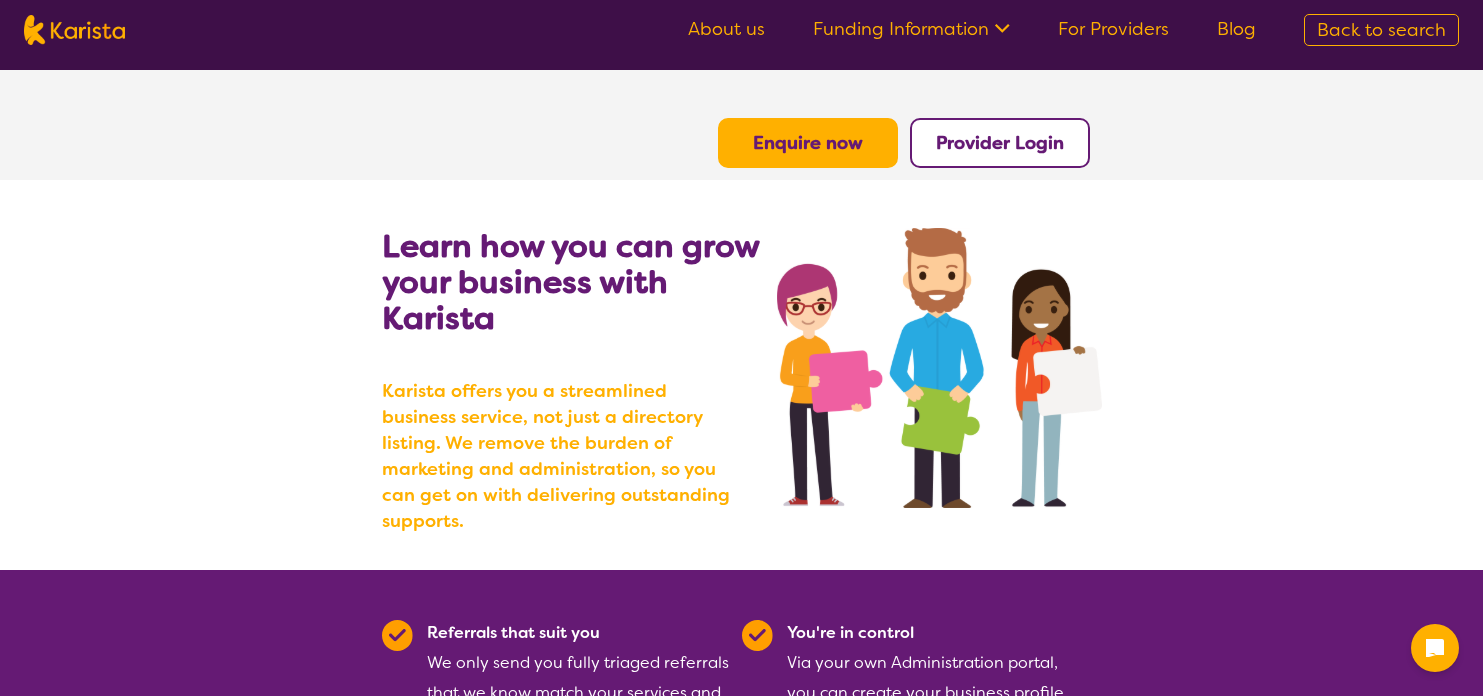 scroll, scrollTop: 0, scrollLeft: 0, axis: both 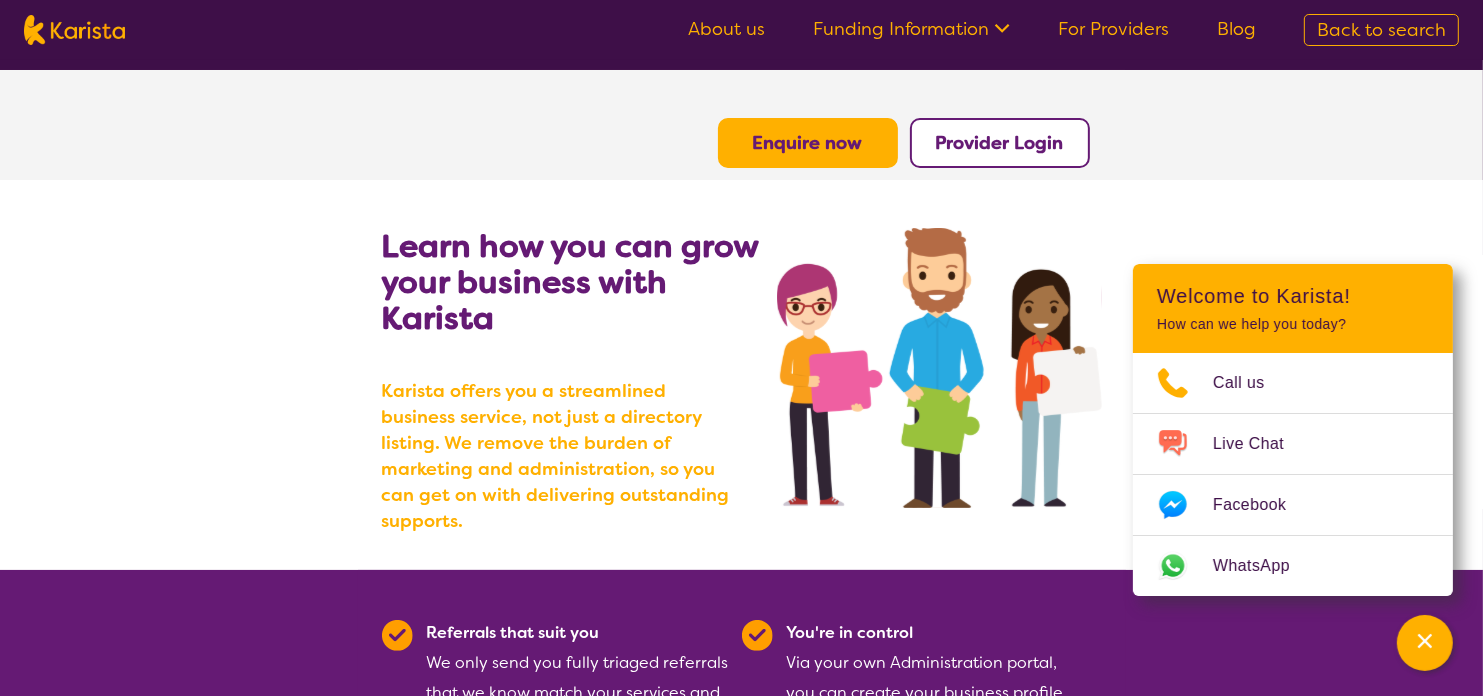 click on "Enquire now" at bounding box center [808, 143] 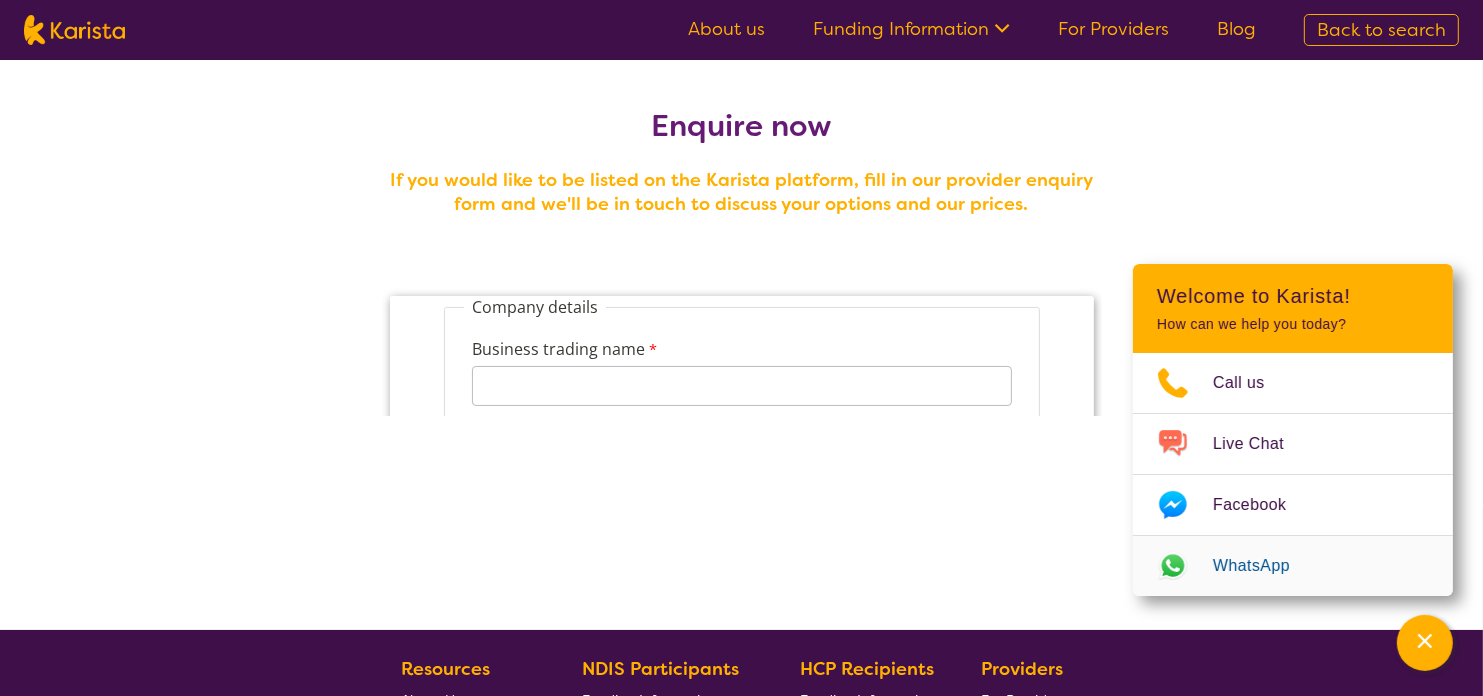 scroll, scrollTop: 0, scrollLeft: 0, axis: both 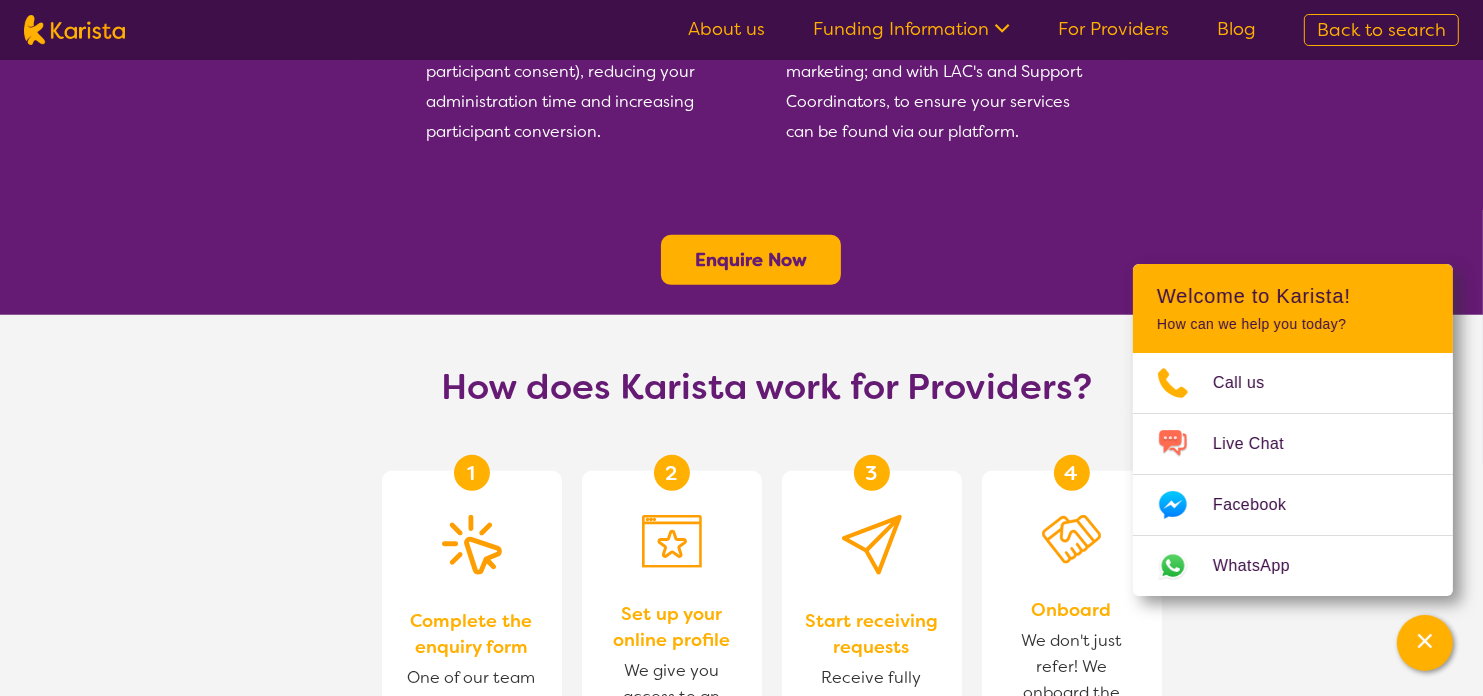click on "Enquire Now" at bounding box center [751, 260] 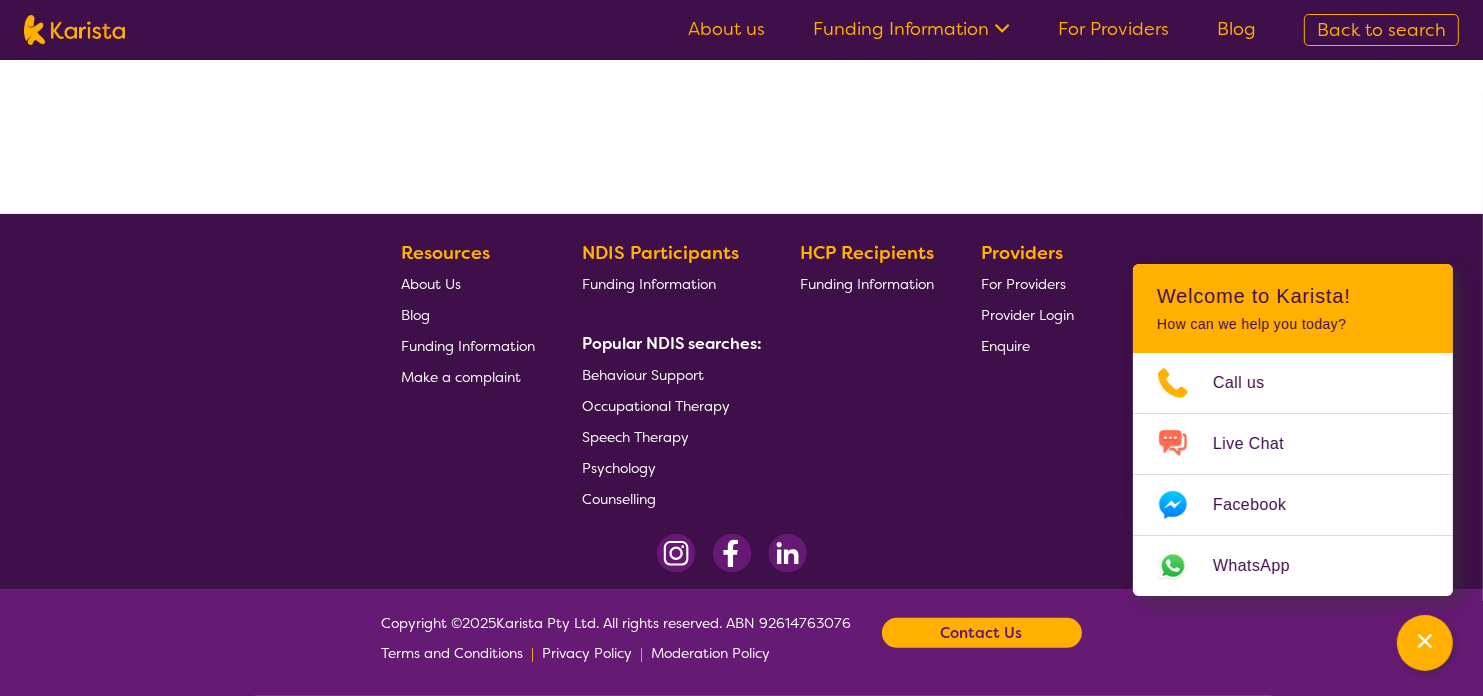 scroll, scrollTop: 420, scrollLeft: 0, axis: vertical 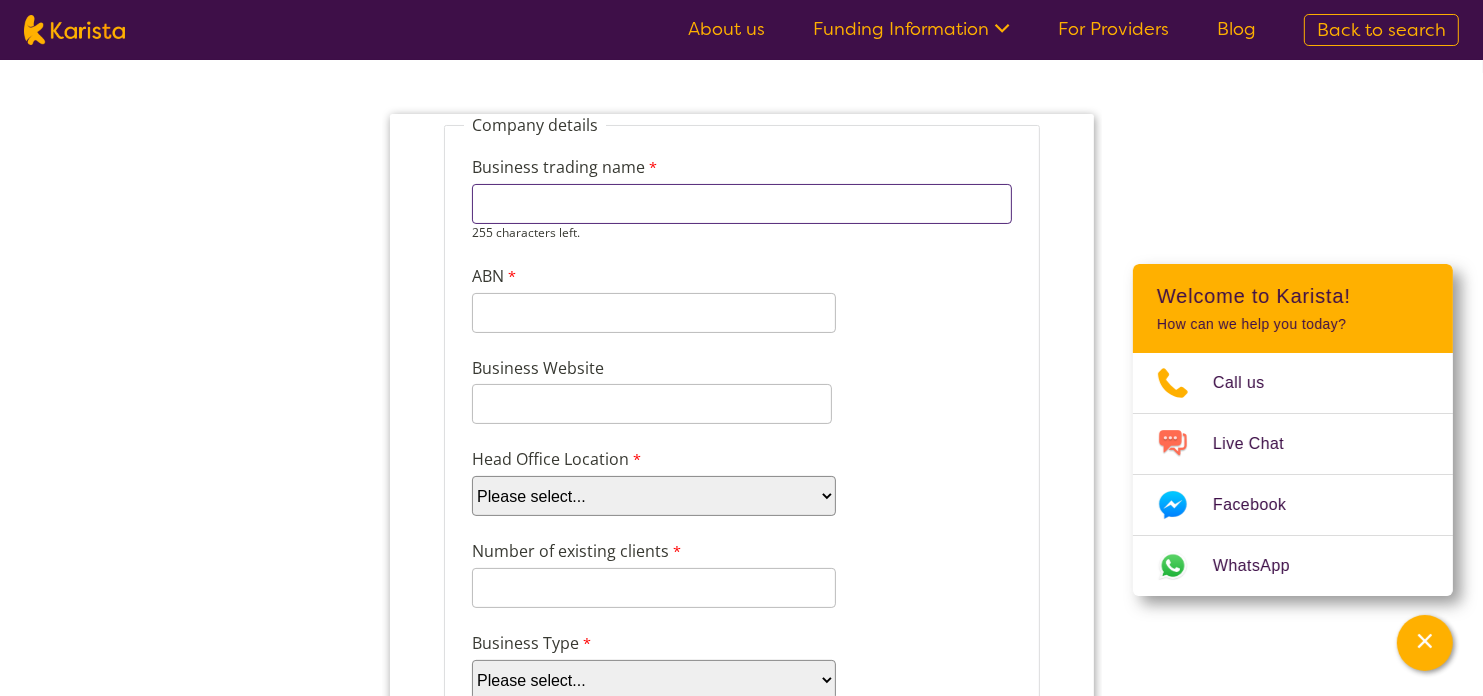click on "Business trading name" at bounding box center (741, 203) 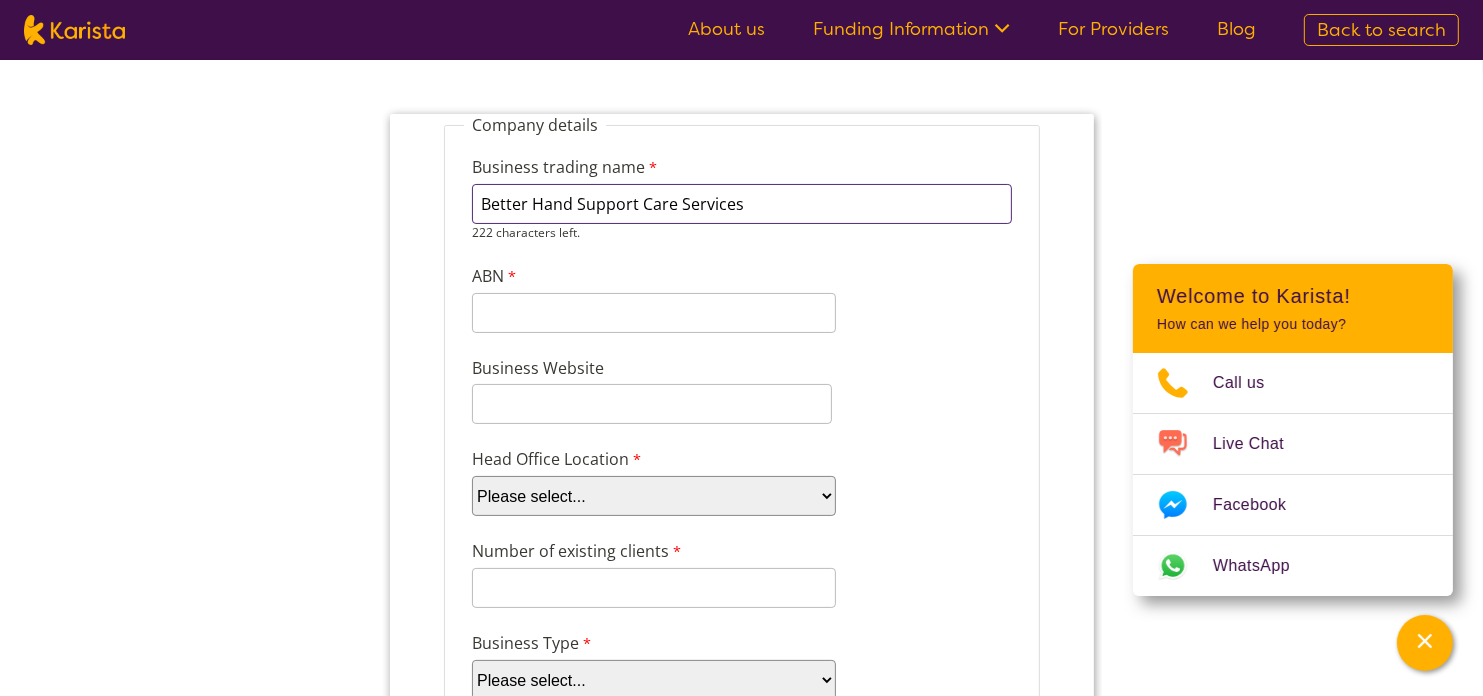 type on "Better Hand Support Care Services" 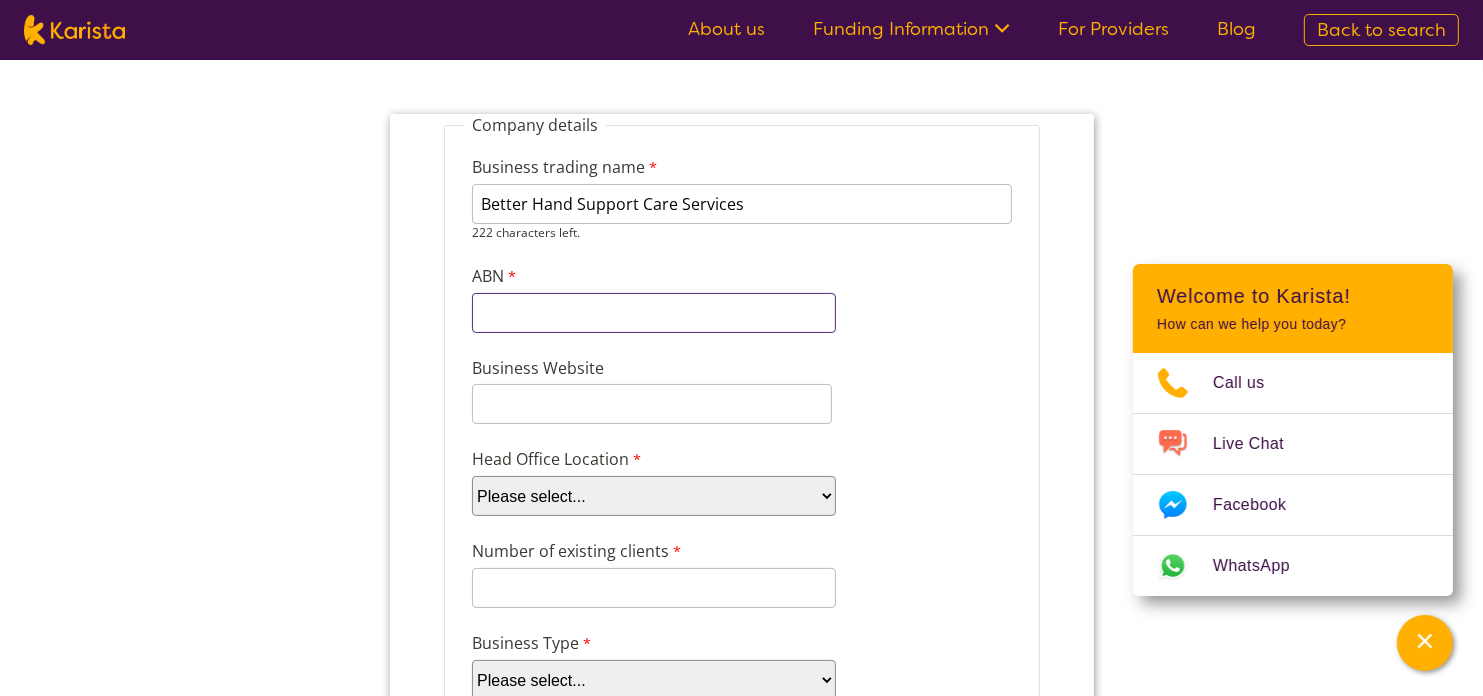 click on "ABN" at bounding box center (653, 312) 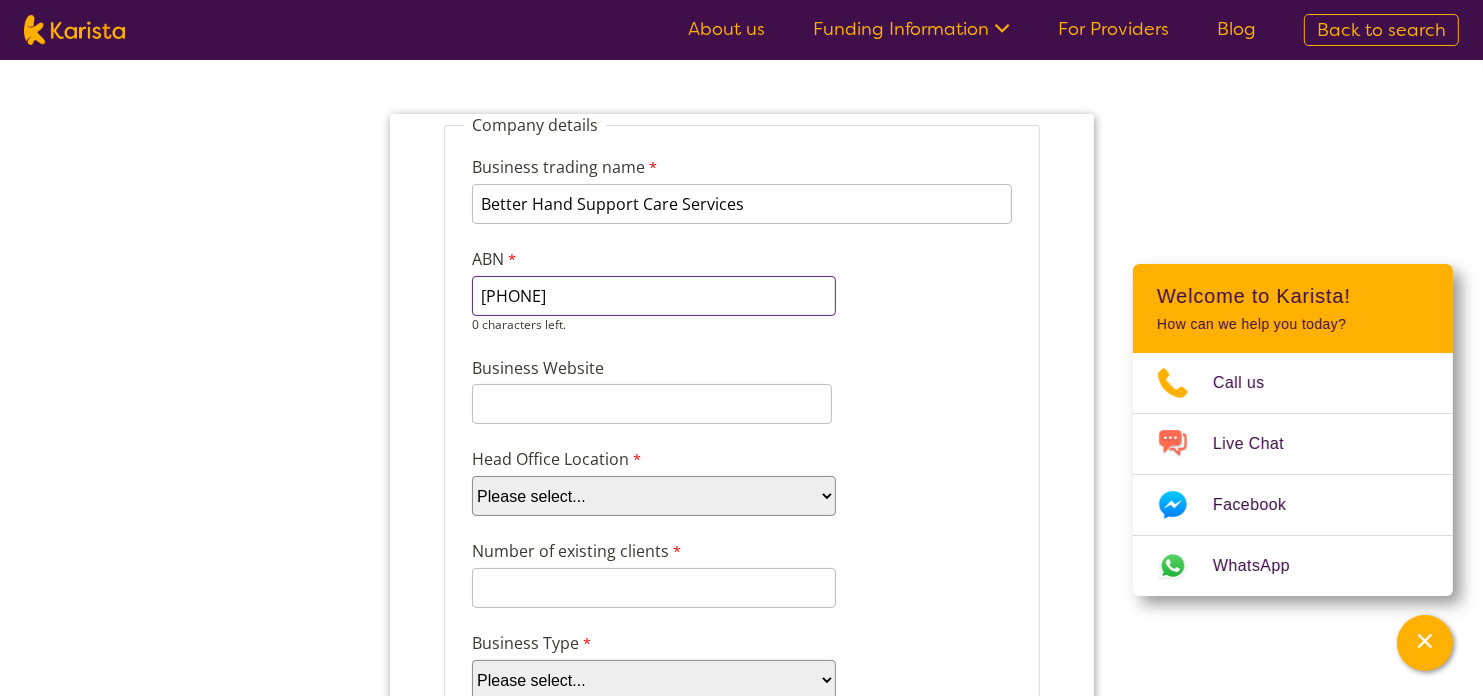 type on "[PHONE]" 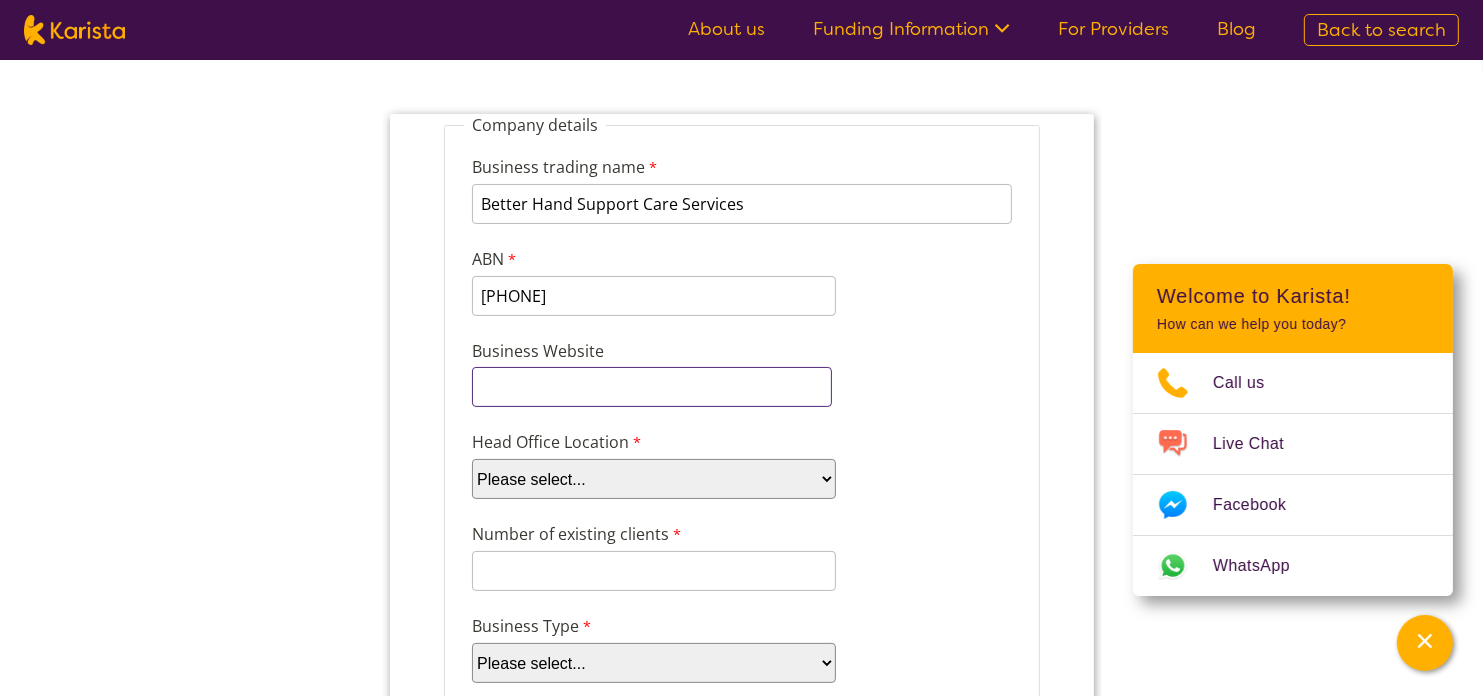 click on "Business Website" at bounding box center (651, 386) 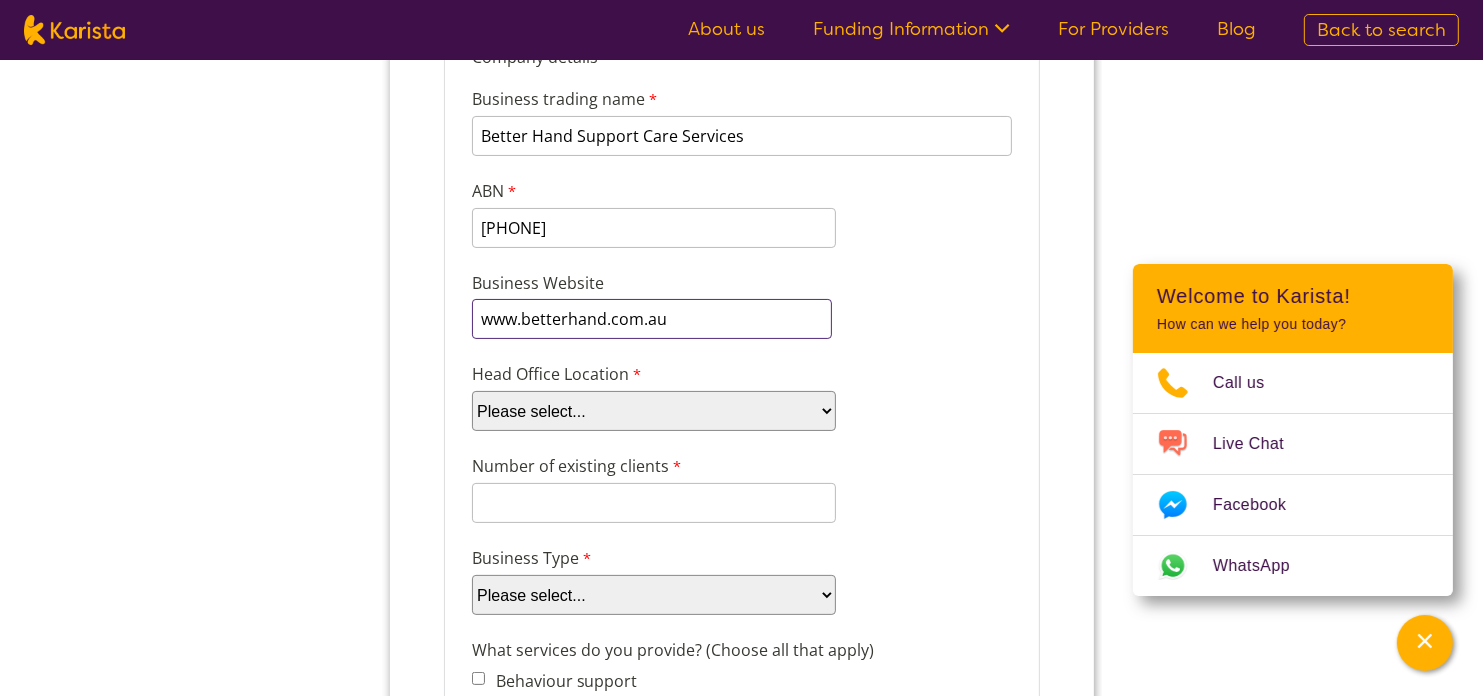 scroll, scrollTop: 260, scrollLeft: 0, axis: vertical 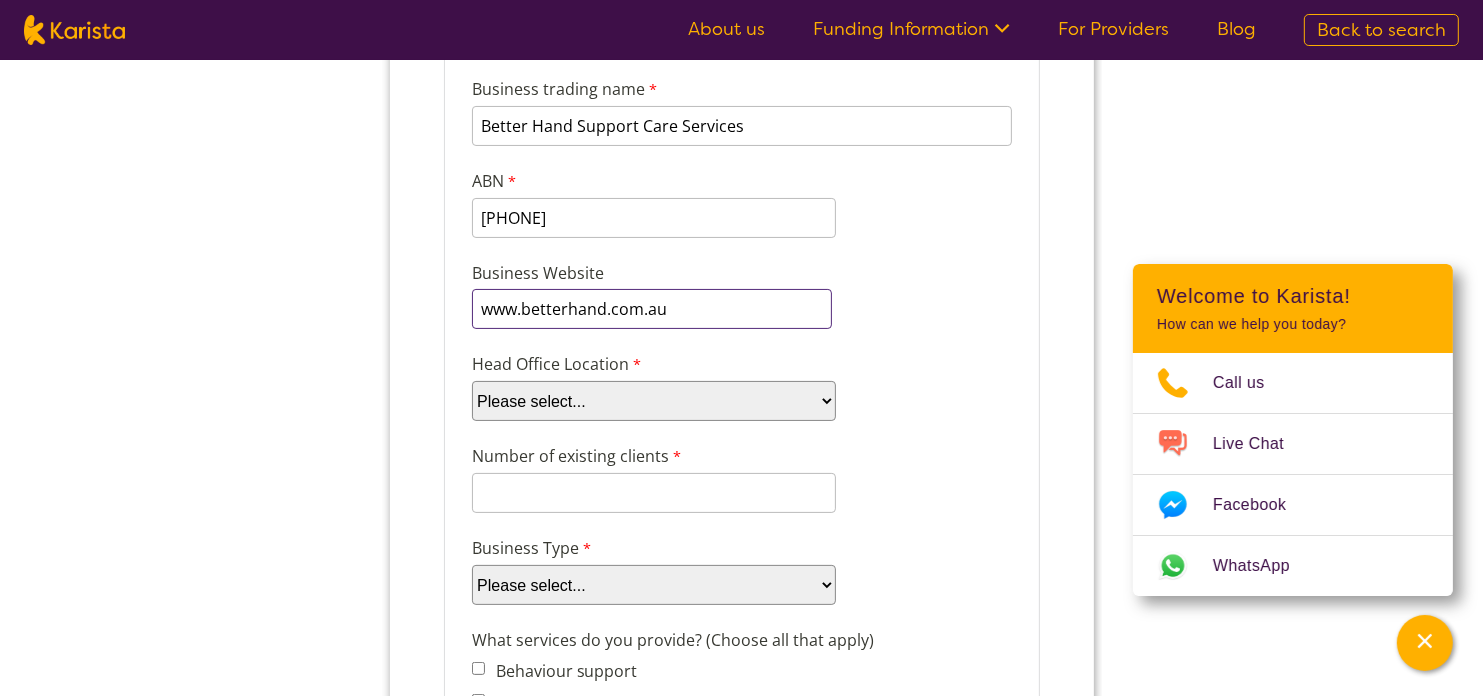 type on "www.betterhand.com.au" 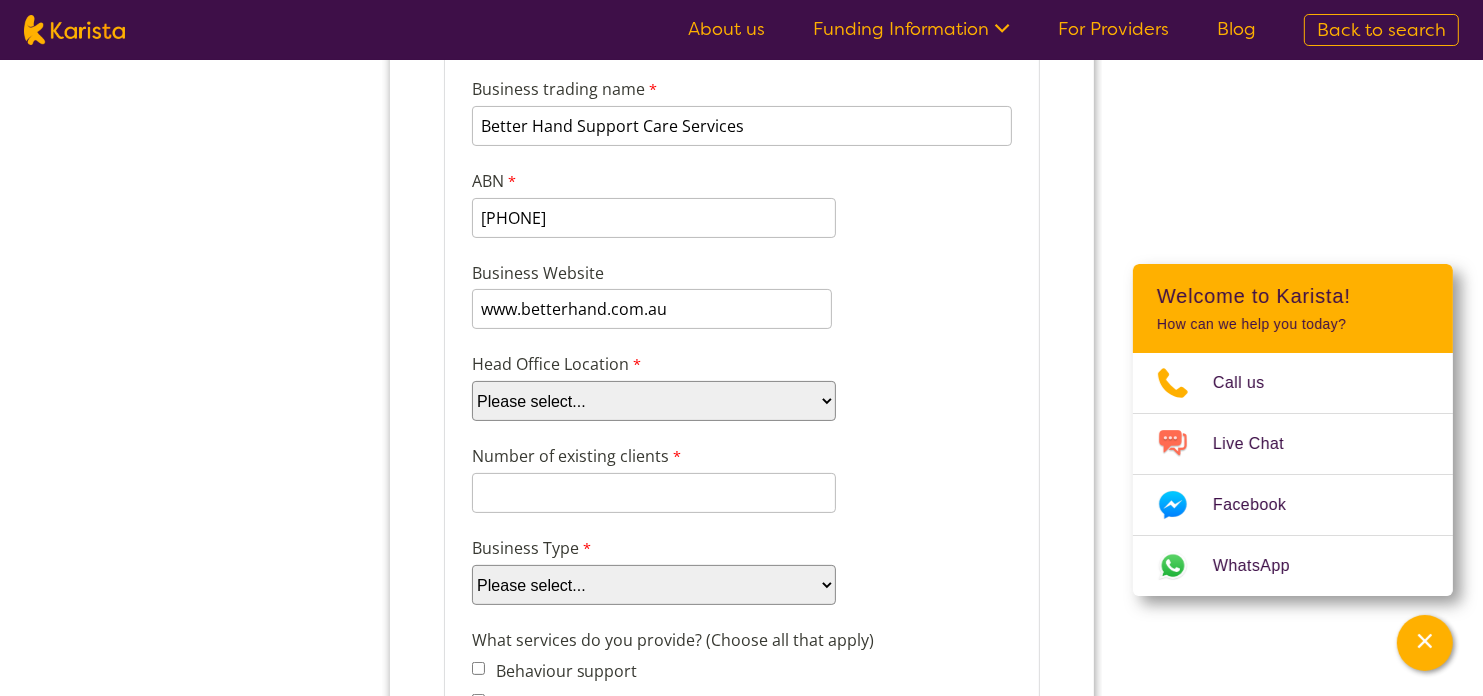 click on "Please select...
ACT
NSW
NT
QLD
SA
TAS
VIC
WA" at bounding box center [653, 401] 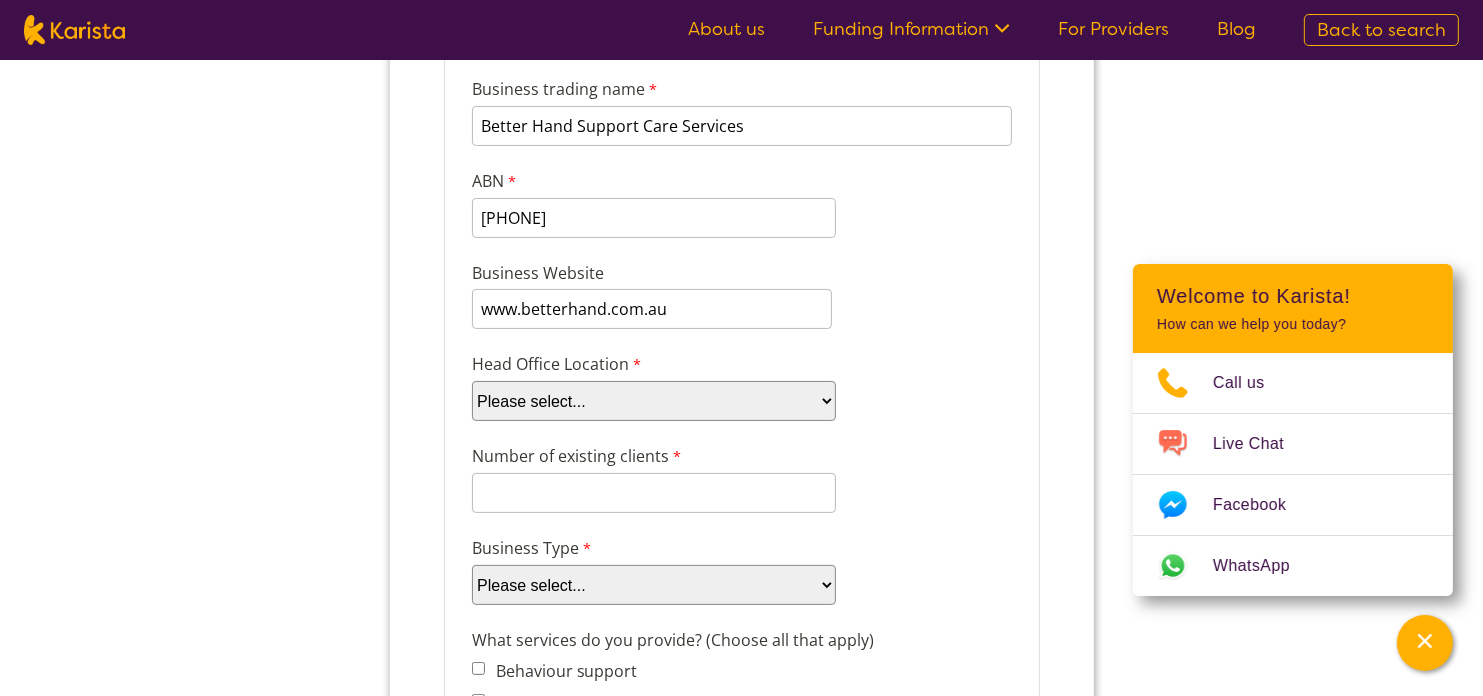 select on "tfa_100" 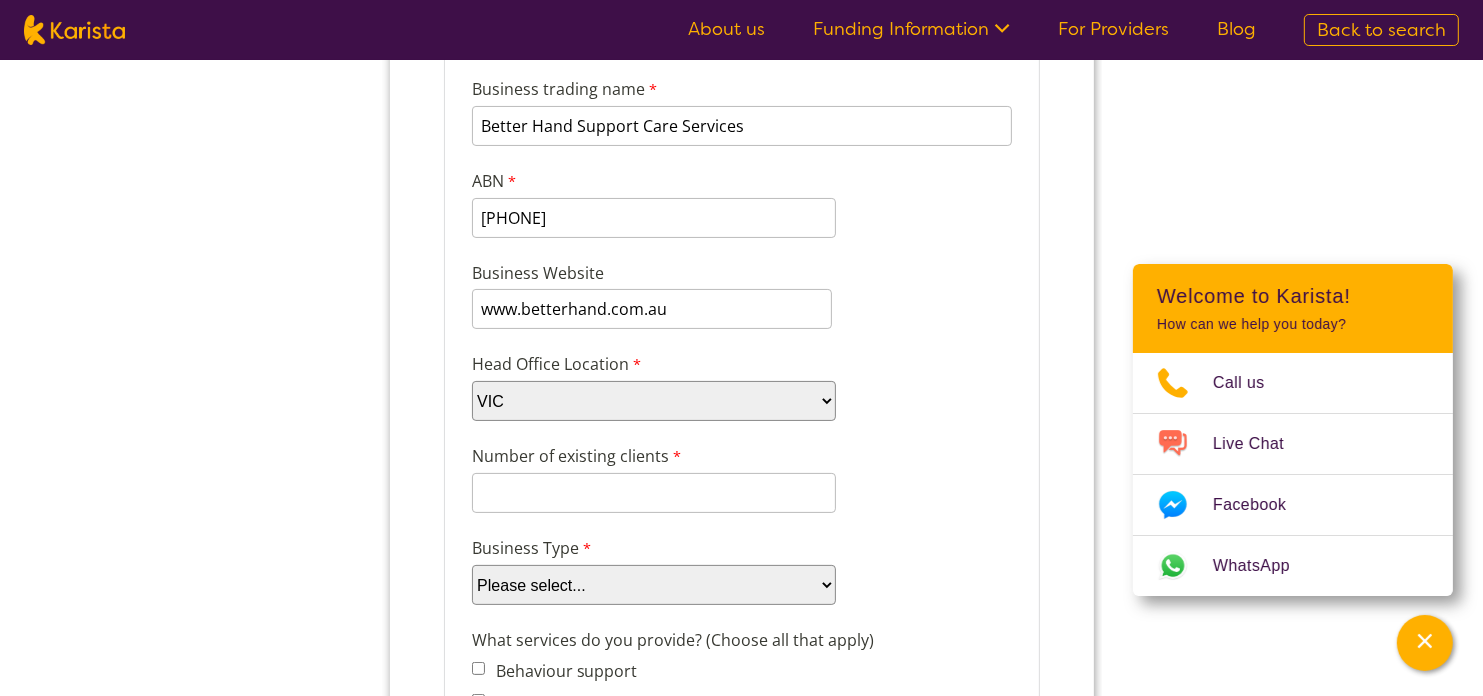 click on "Please select...
ACT
NSW
NT
QLD
SA
TAS
VIC
WA" at bounding box center [653, 401] 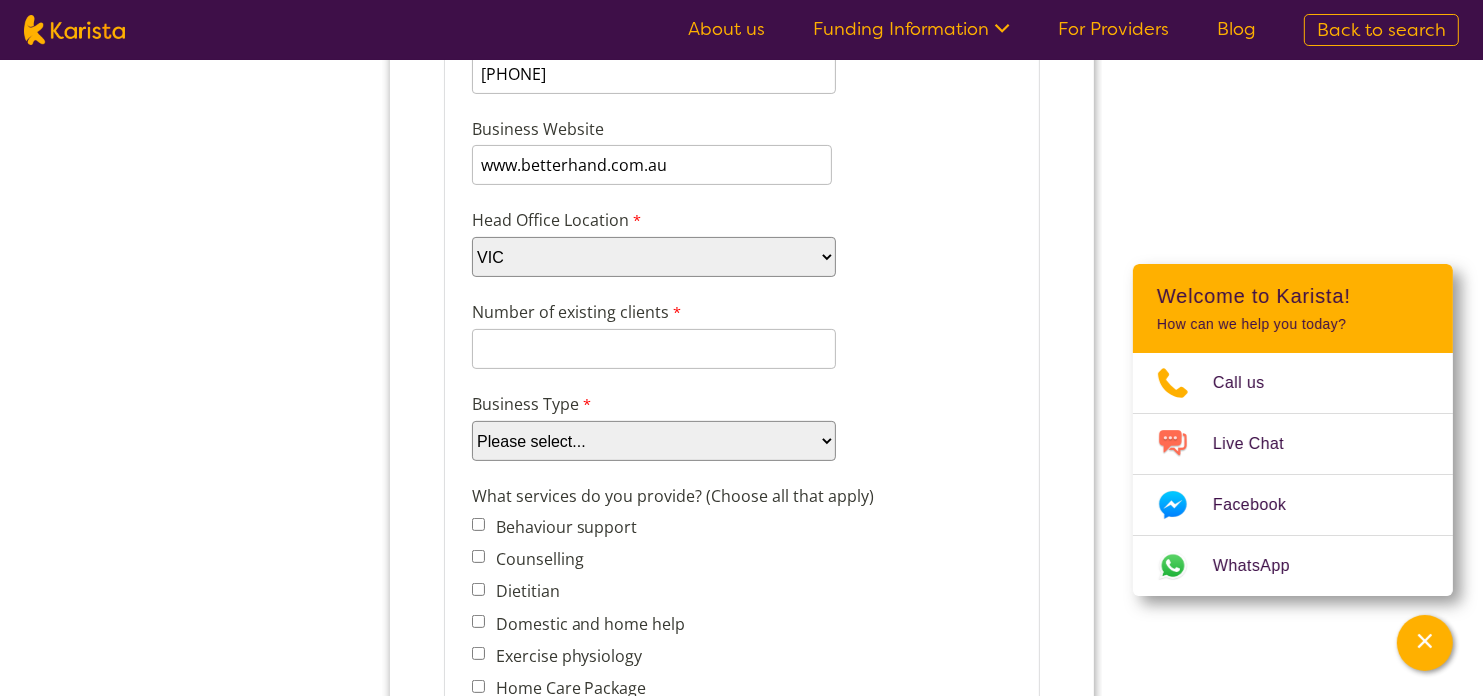 scroll, scrollTop: 447, scrollLeft: 0, axis: vertical 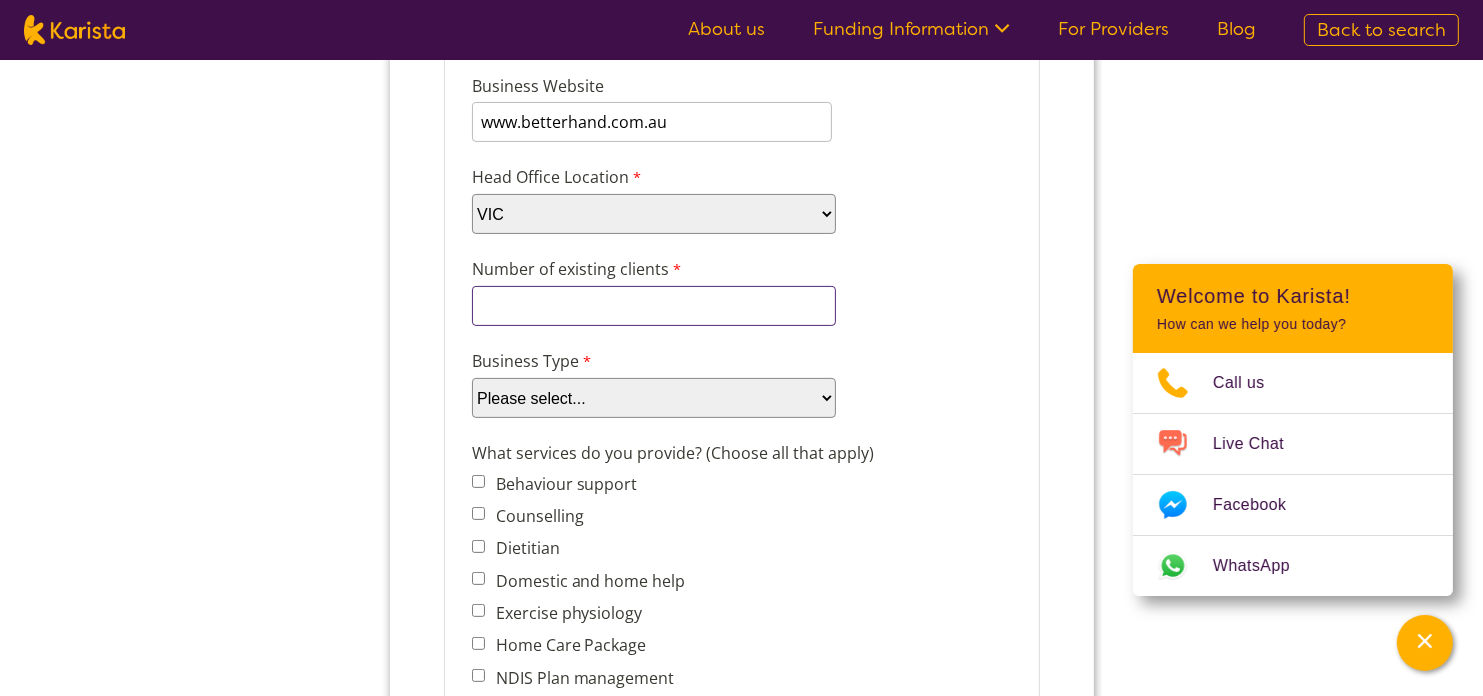click on "Number of existing clients" at bounding box center (653, 307) 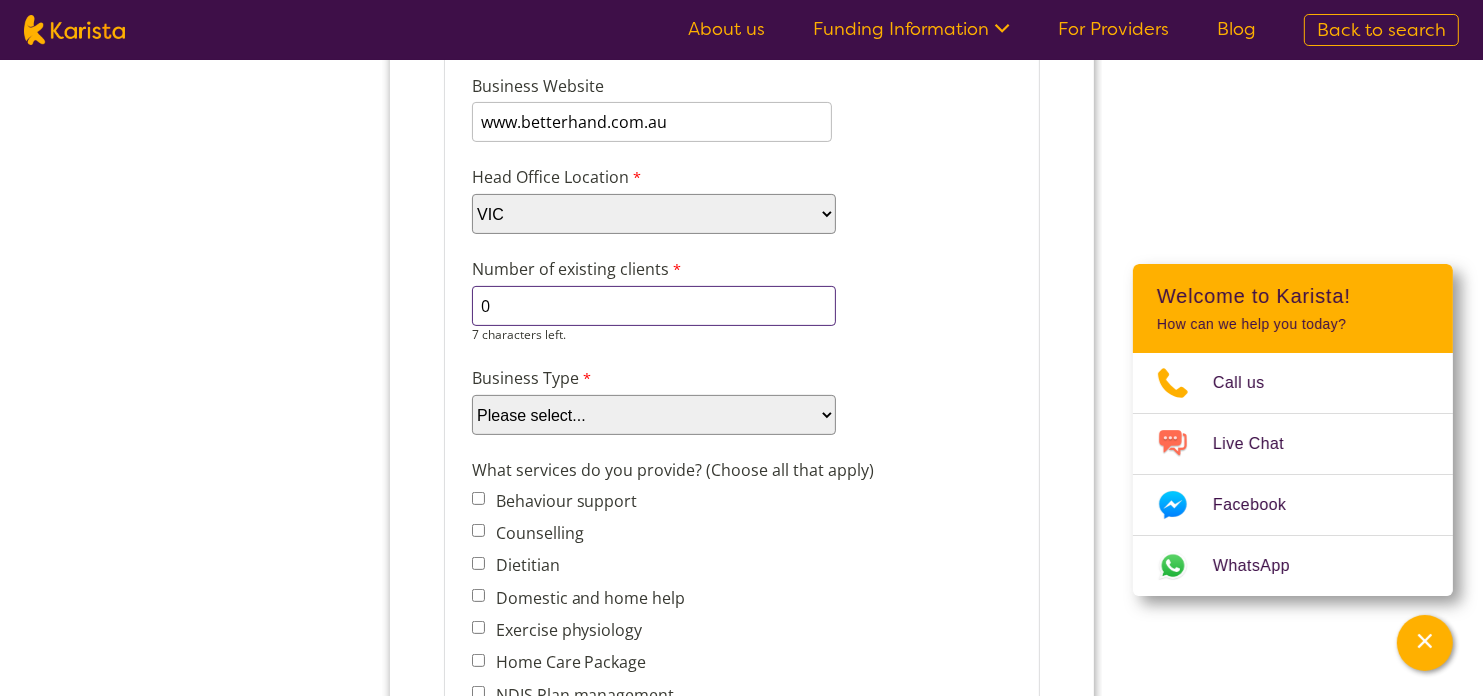 type on "0" 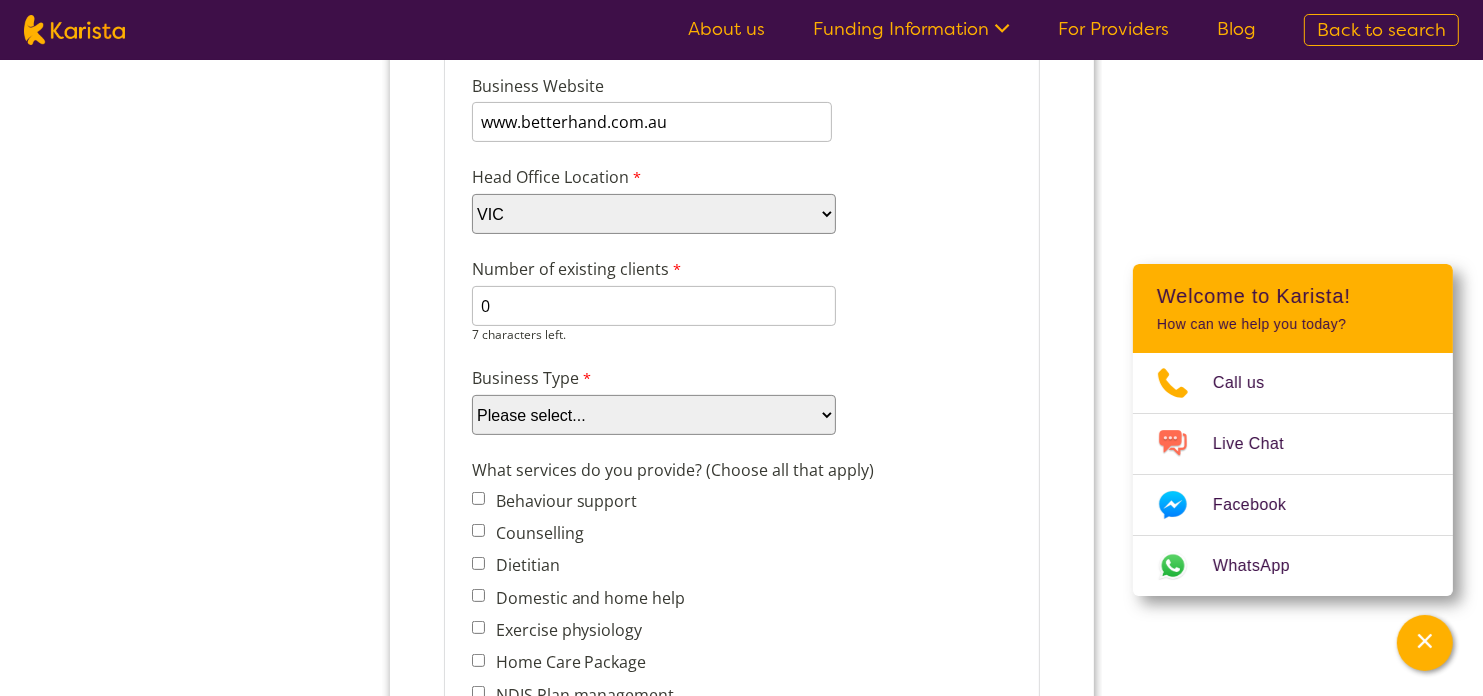 click on "Company details
Business trading name Better Hand Support Care Services 222 characters left.
ABN [ABN]
Business Website www.betterhand.com.au
Head Office Location Please select...
ACT
NSW
NT
QLD
SA
TAS
VIC
WA
Number of existing clients 0 7 characters left.
Business Type Please select...
Company
Individual/Sole Trader
Other (please specify)
Other (please specify) 255 characters left.
What services do you provide? (Choose all that apply) Behaviour support Counselling Dietitian Domestic and home help Exercise physiology Home Care Package NDIS Plan management NDIS Support Coordination Nursing services Occupational therapy Personal care Physiotherapy Podiatry Psychology Psychosocial recovery coach Respite Skills support - school, work, life Social activities Speech therapy Support worker Supported independent living Other
Other services (please describe)
Which states do you operate in? [STATE]" at bounding box center (741, 808) 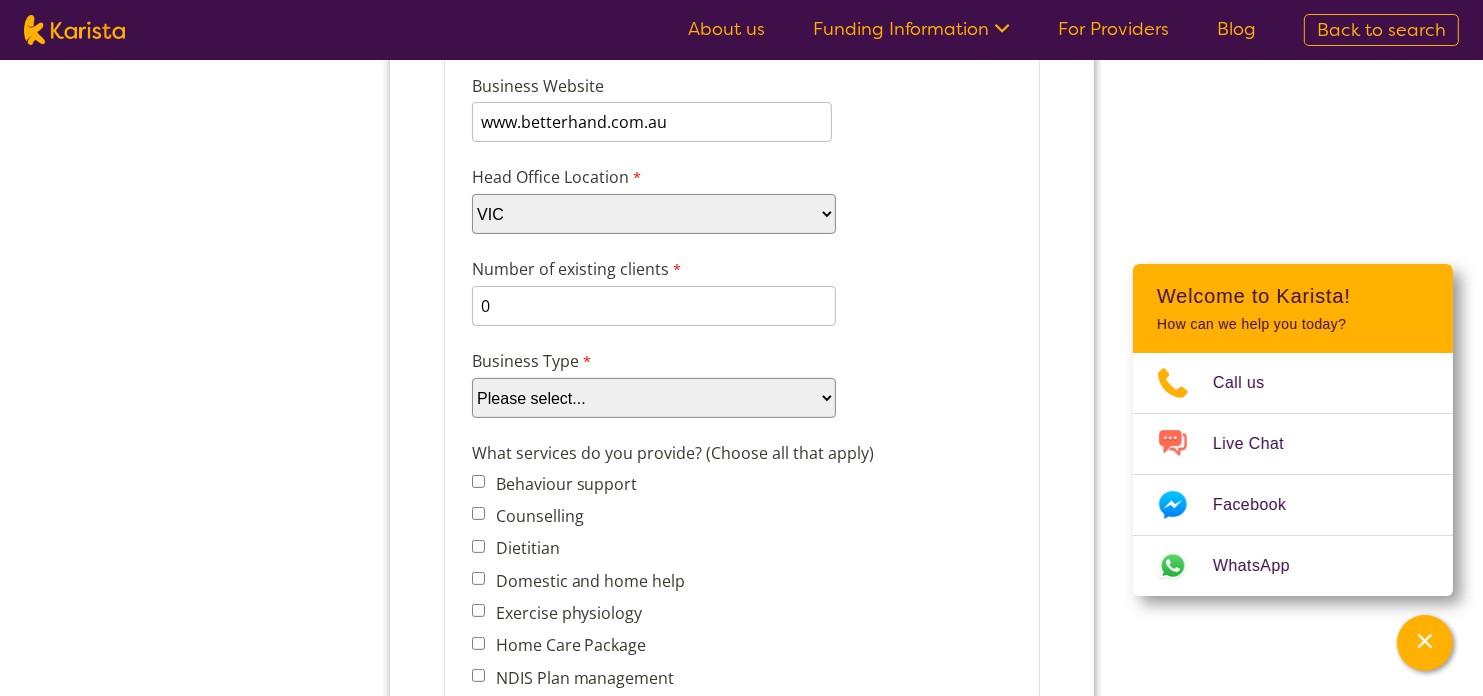 click on "Number of existing clients 0 7 characters left." at bounding box center [741, 292] 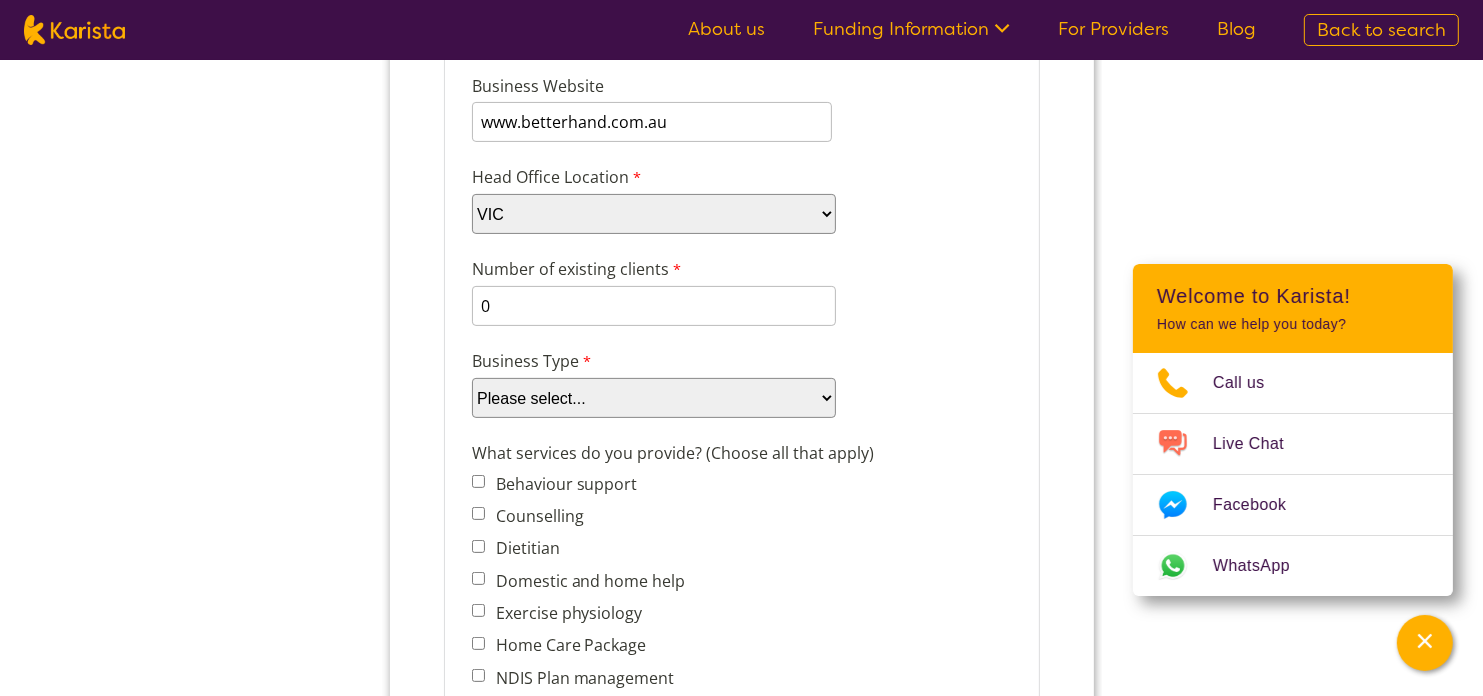 select on "tfa_87" 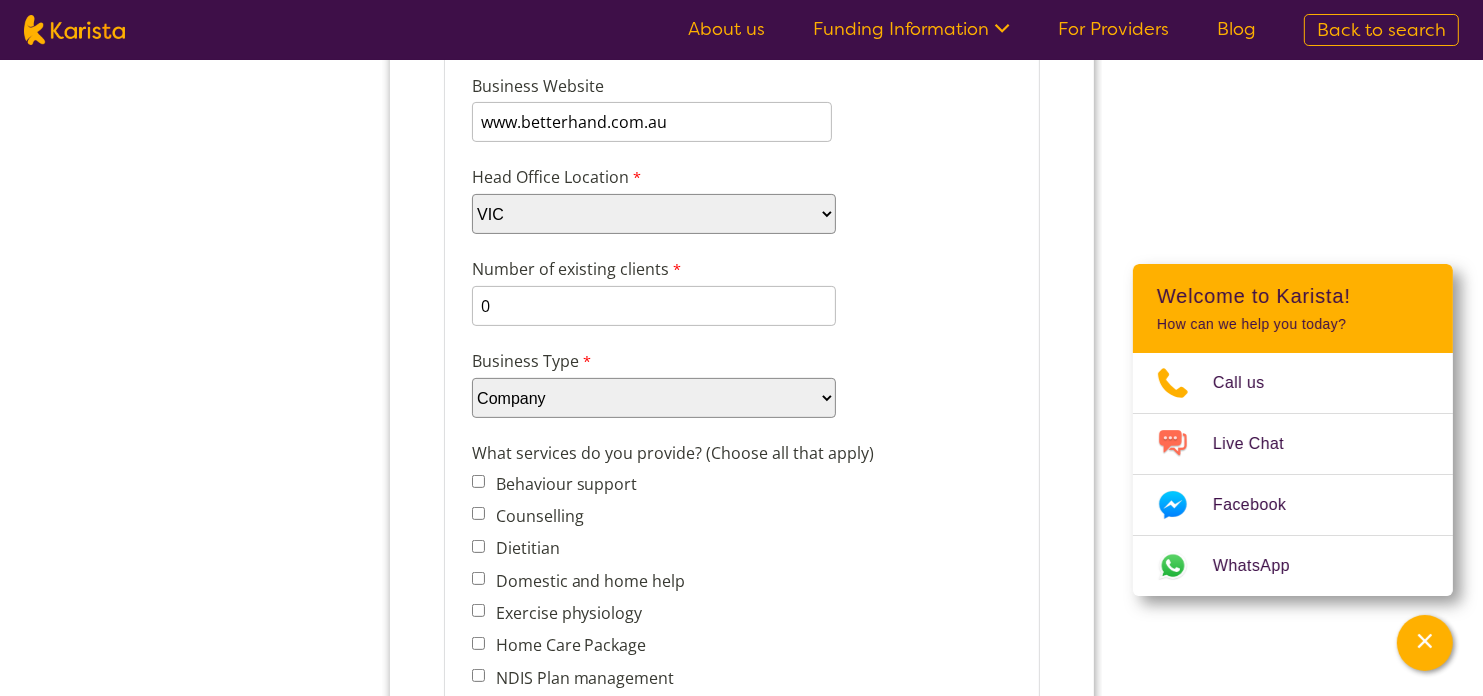 click on "Please select...
Company
Individual/Sole Trader
Other (please specify)" at bounding box center (653, 399) 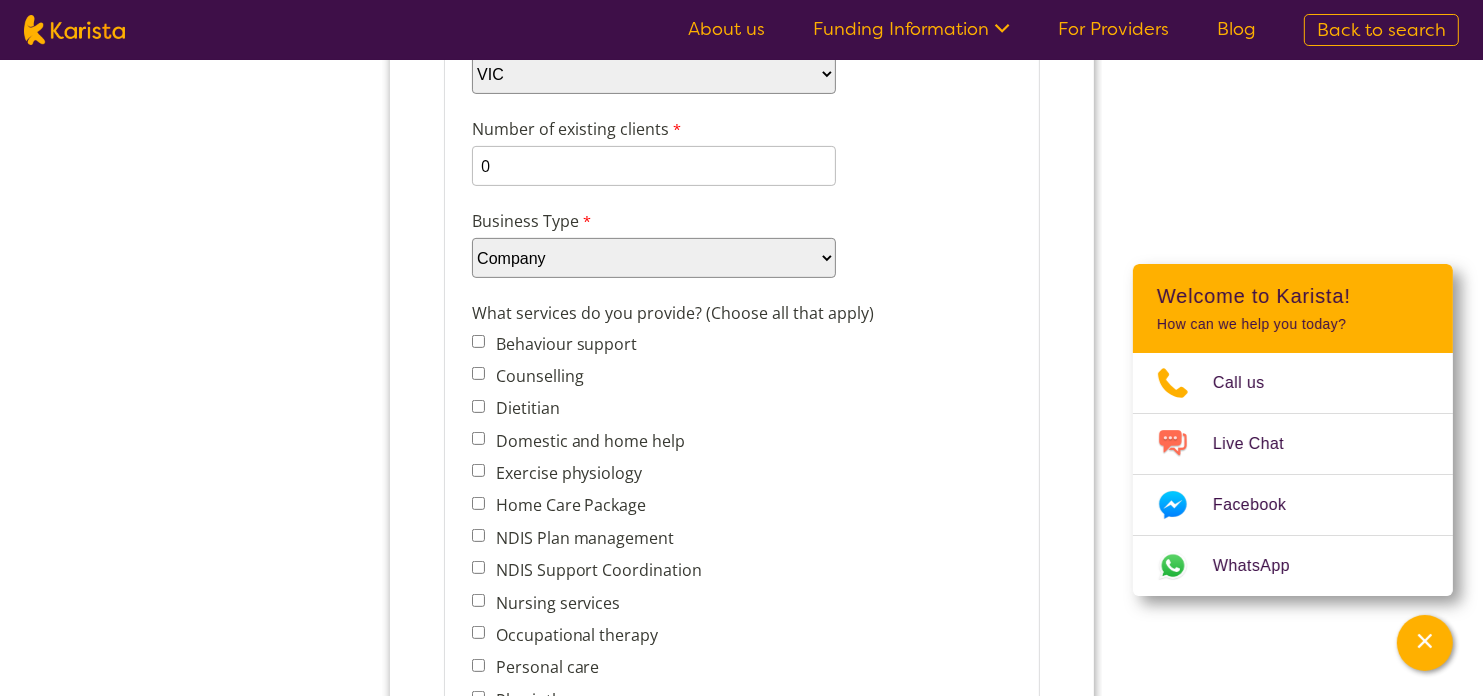 scroll, scrollTop: 649, scrollLeft: 0, axis: vertical 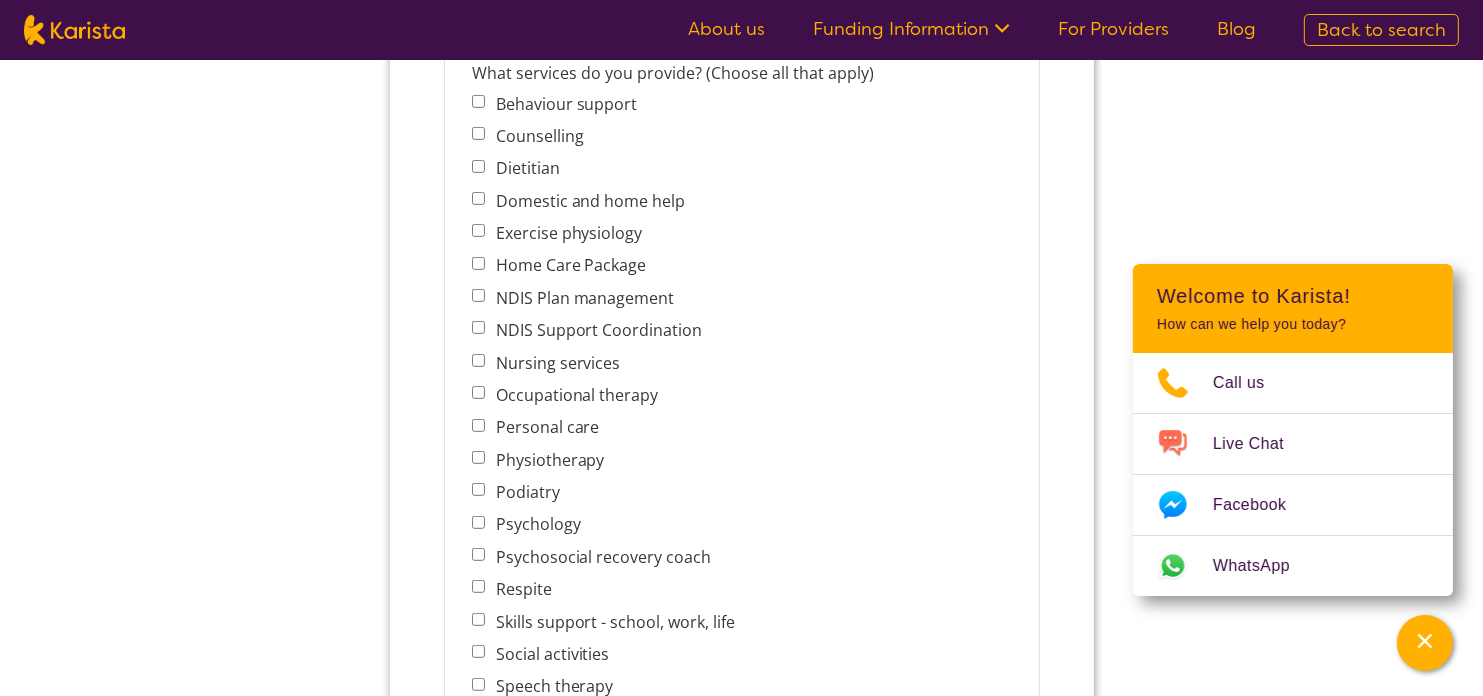 click on "Personal care" at bounding box center (477, 426) 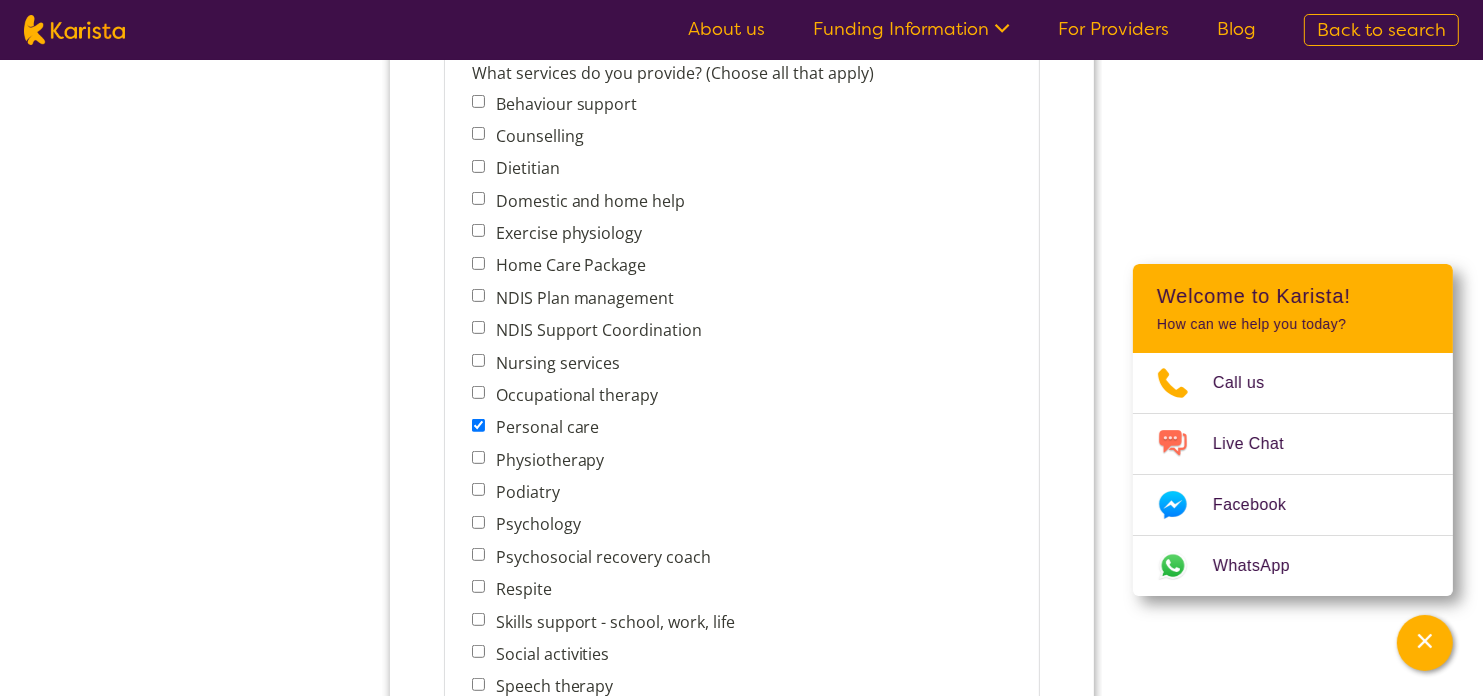 click on "Nursing services" at bounding box center (477, 361) 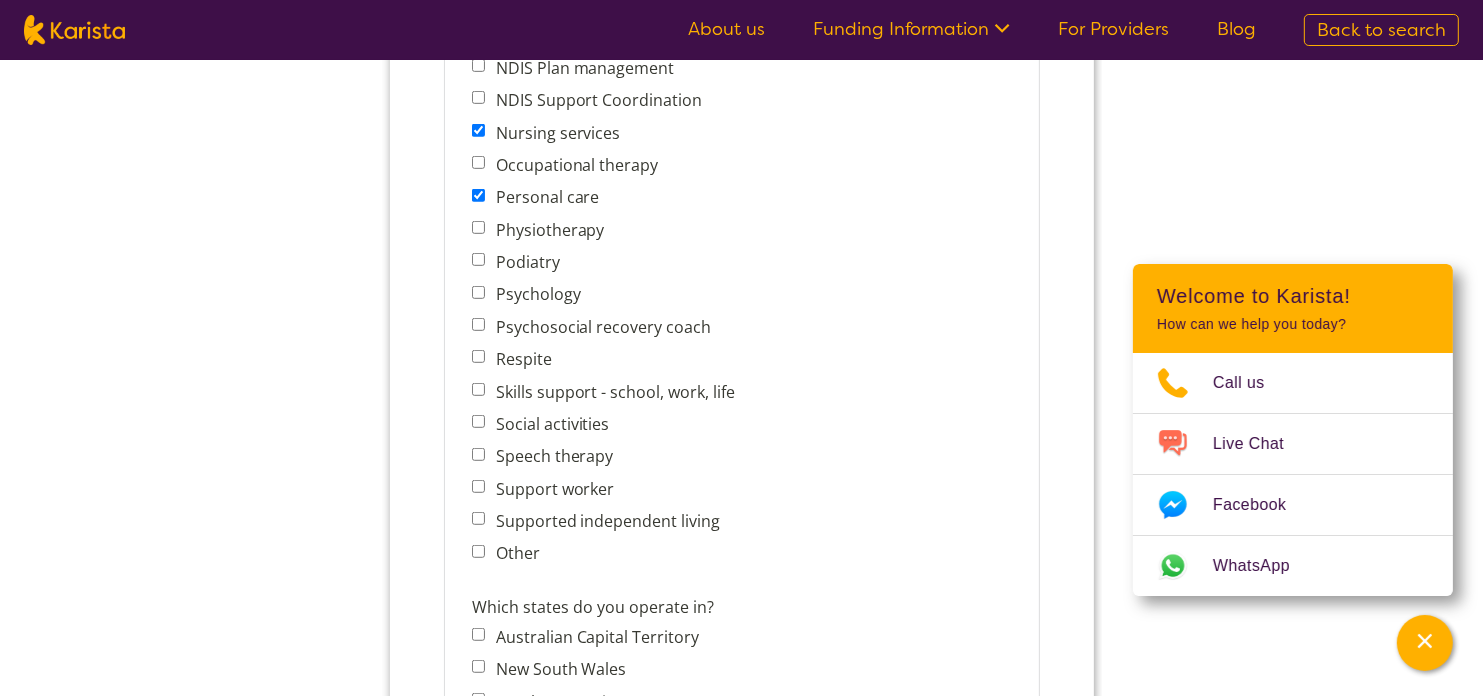 scroll, scrollTop: 1067, scrollLeft: 0, axis: vertical 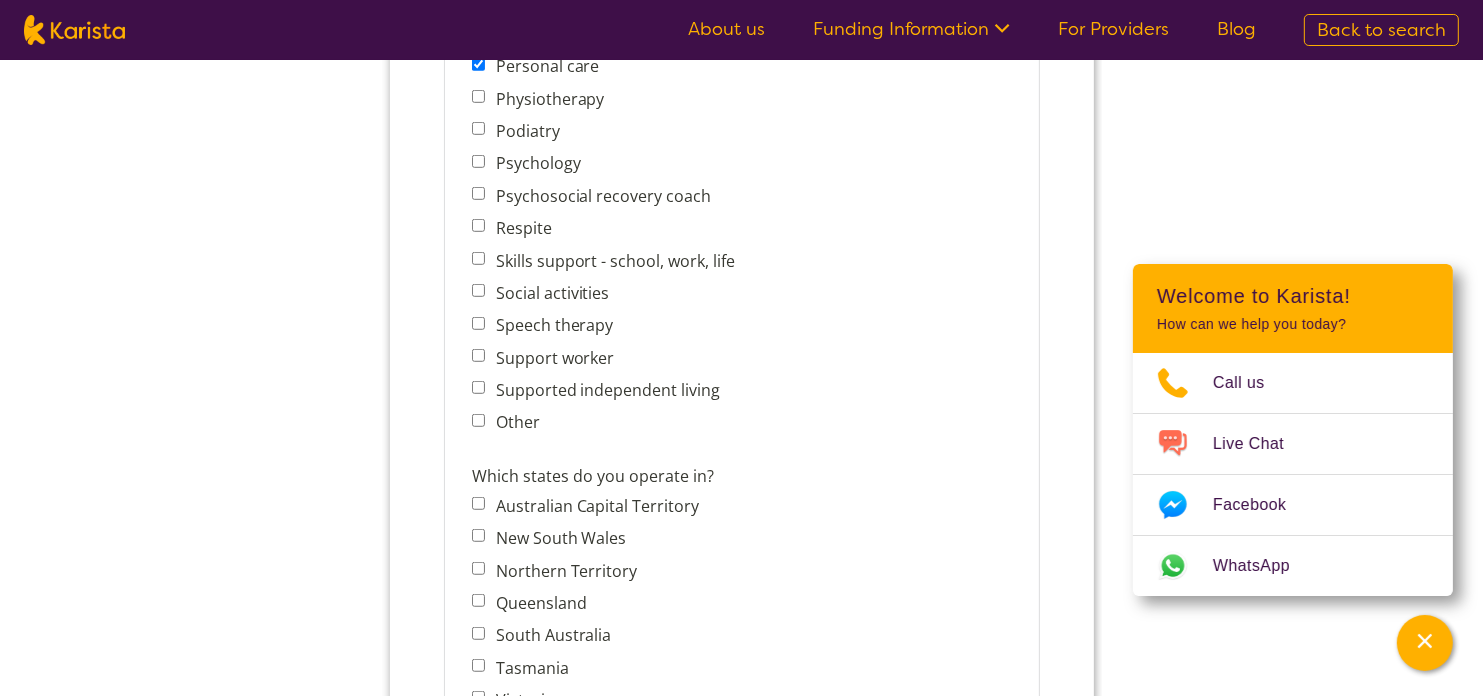 click on "Support worker" at bounding box center [477, 356] 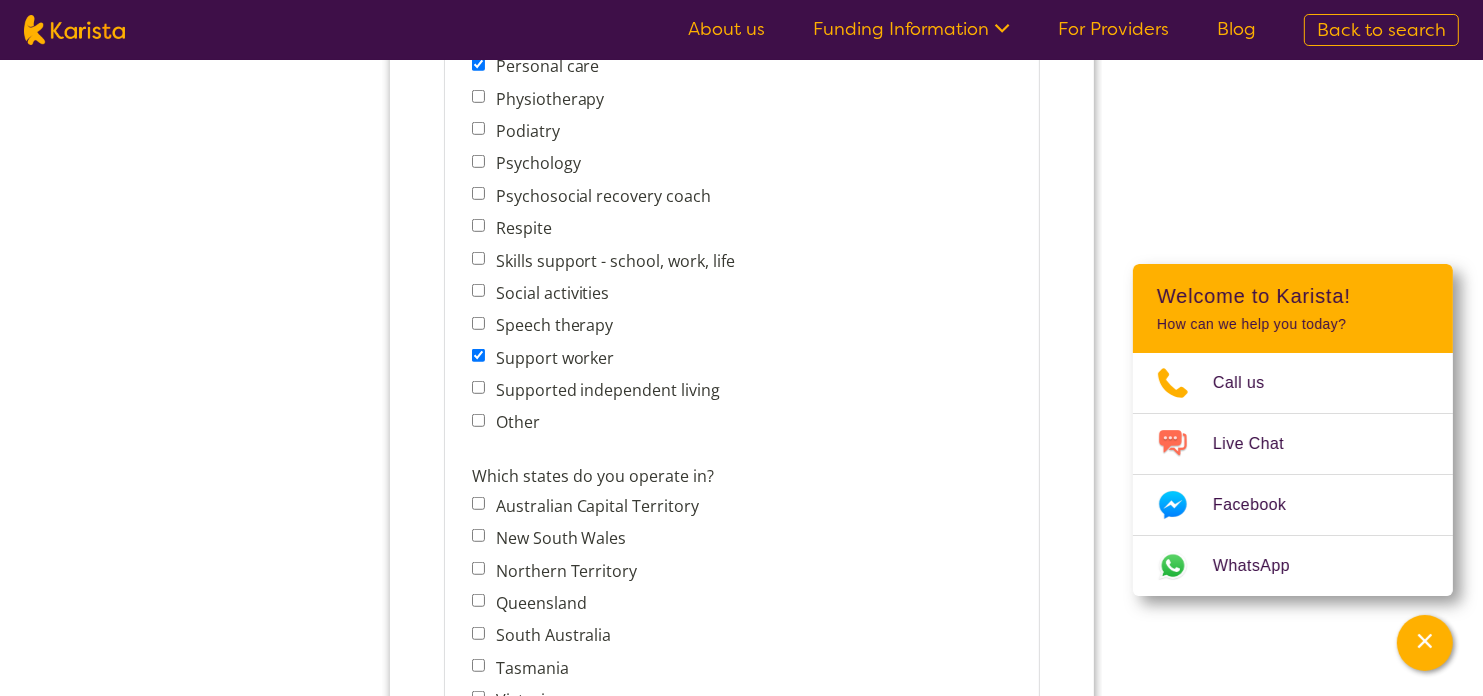 click on "Supported independent living" at bounding box center (477, 388) 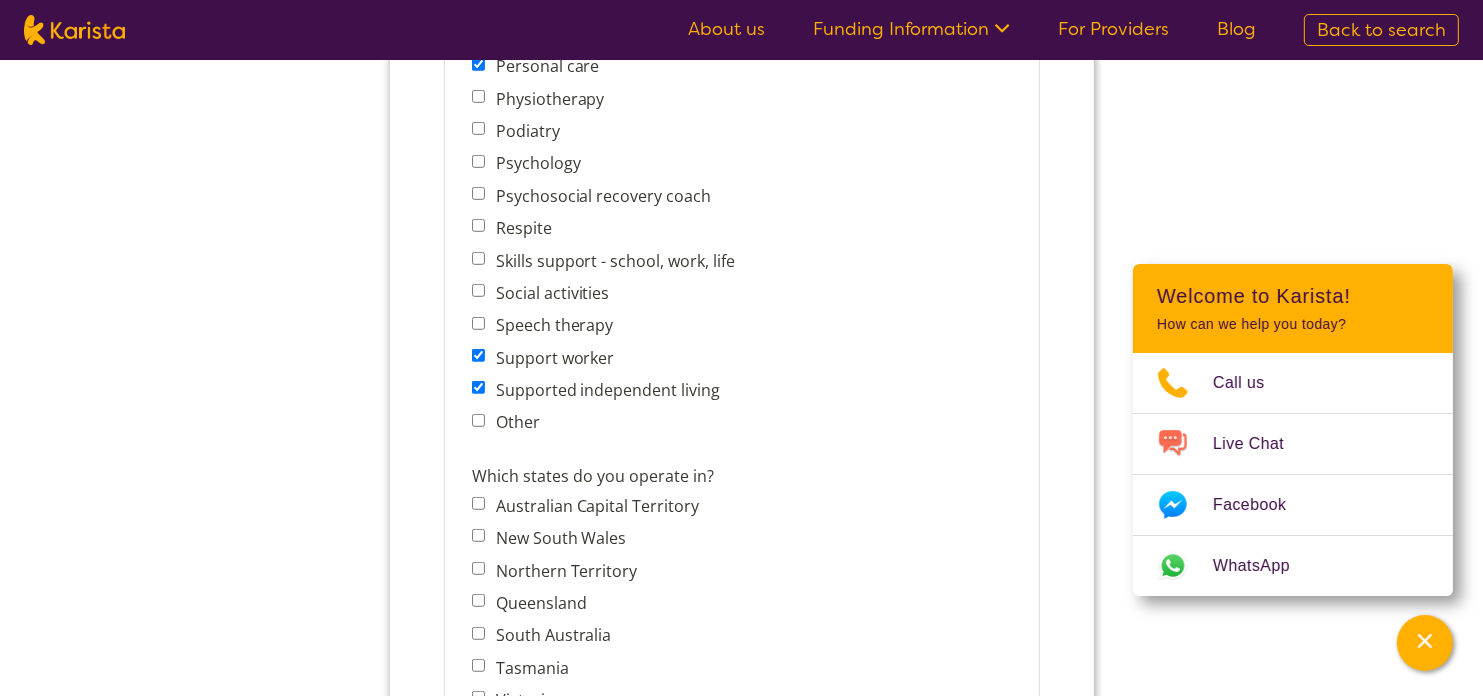 click on "Social activities" at bounding box center (477, 291) 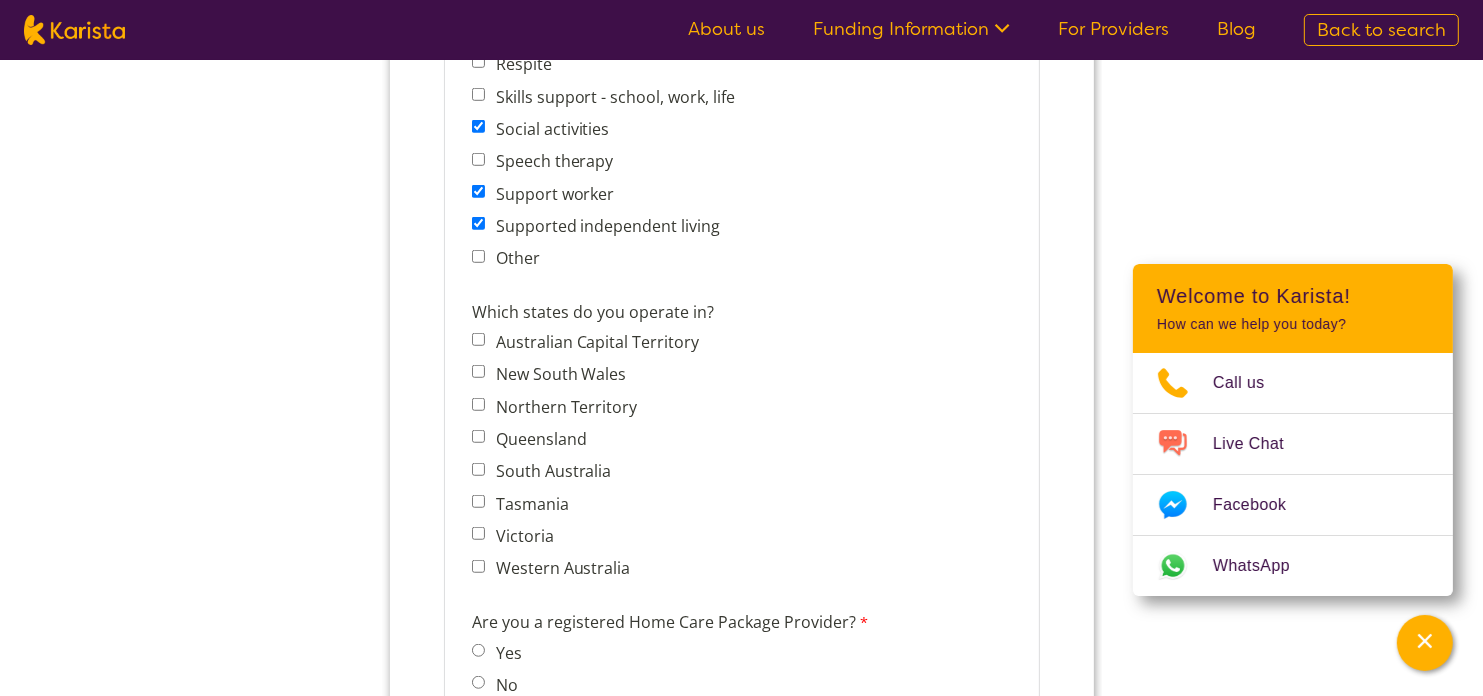 scroll, scrollTop: 1395, scrollLeft: 0, axis: vertical 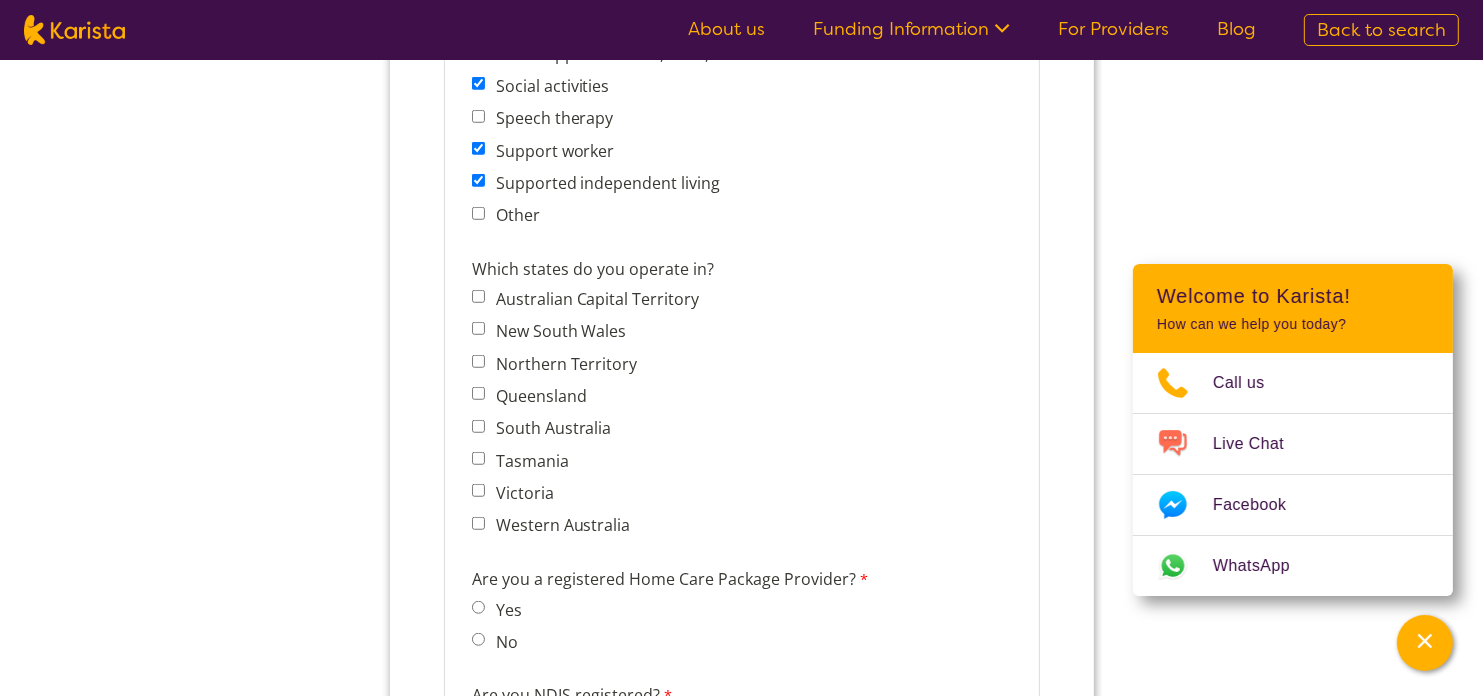 click on "Victoria" at bounding box center [477, 491] 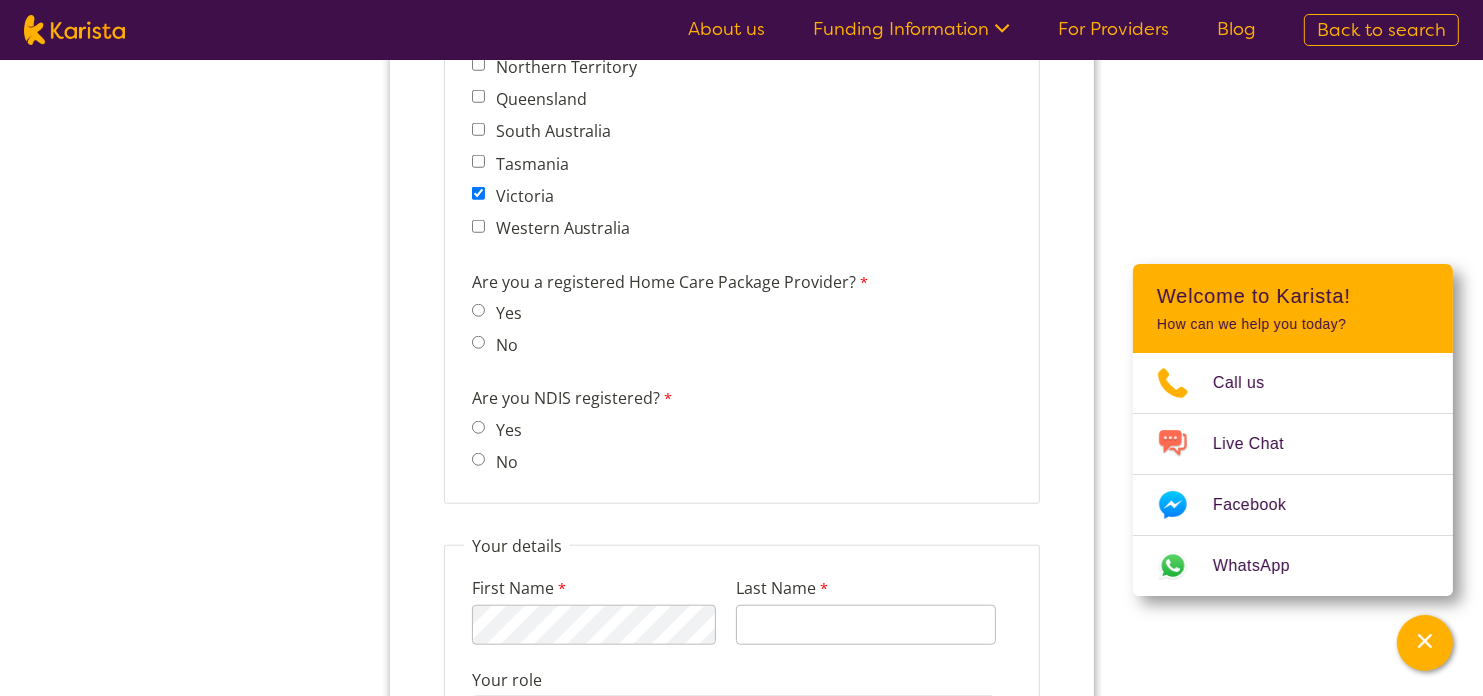 scroll, scrollTop: 1730, scrollLeft: 0, axis: vertical 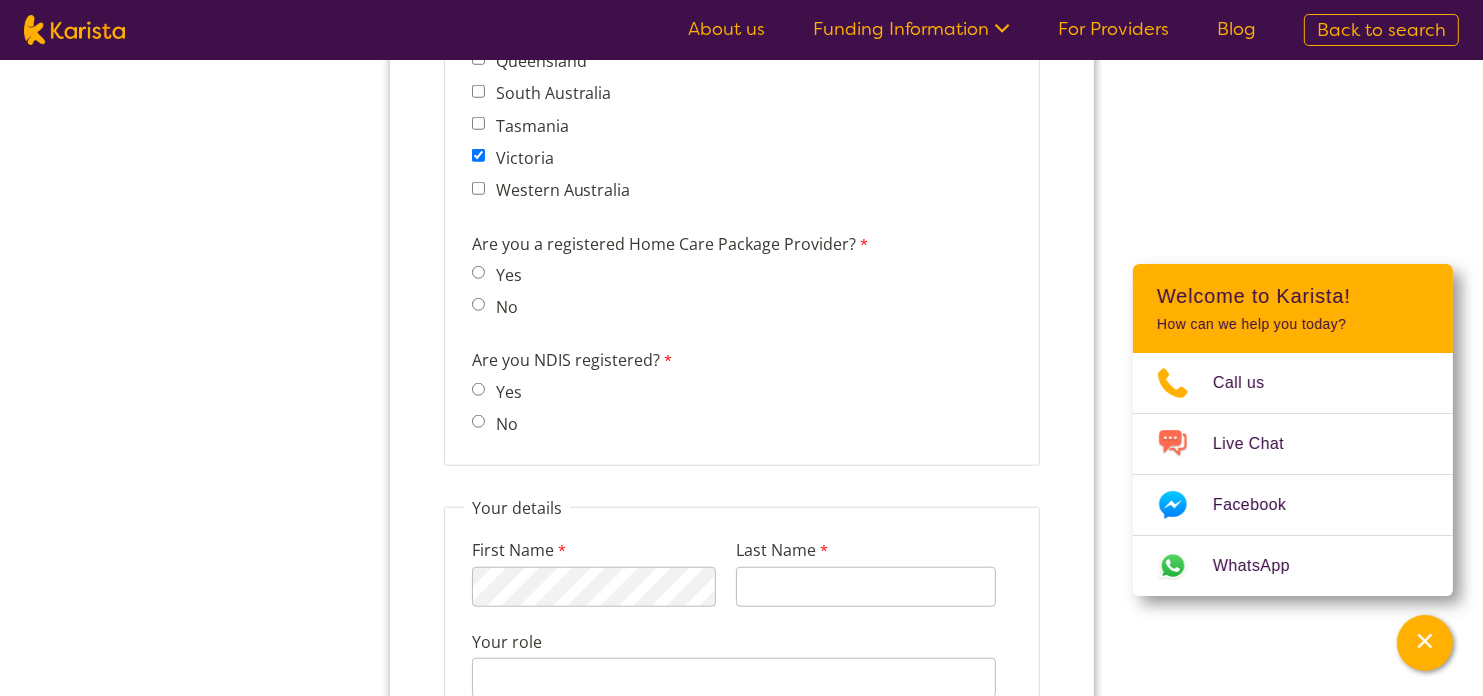 click on "No" at bounding box center (477, 305) 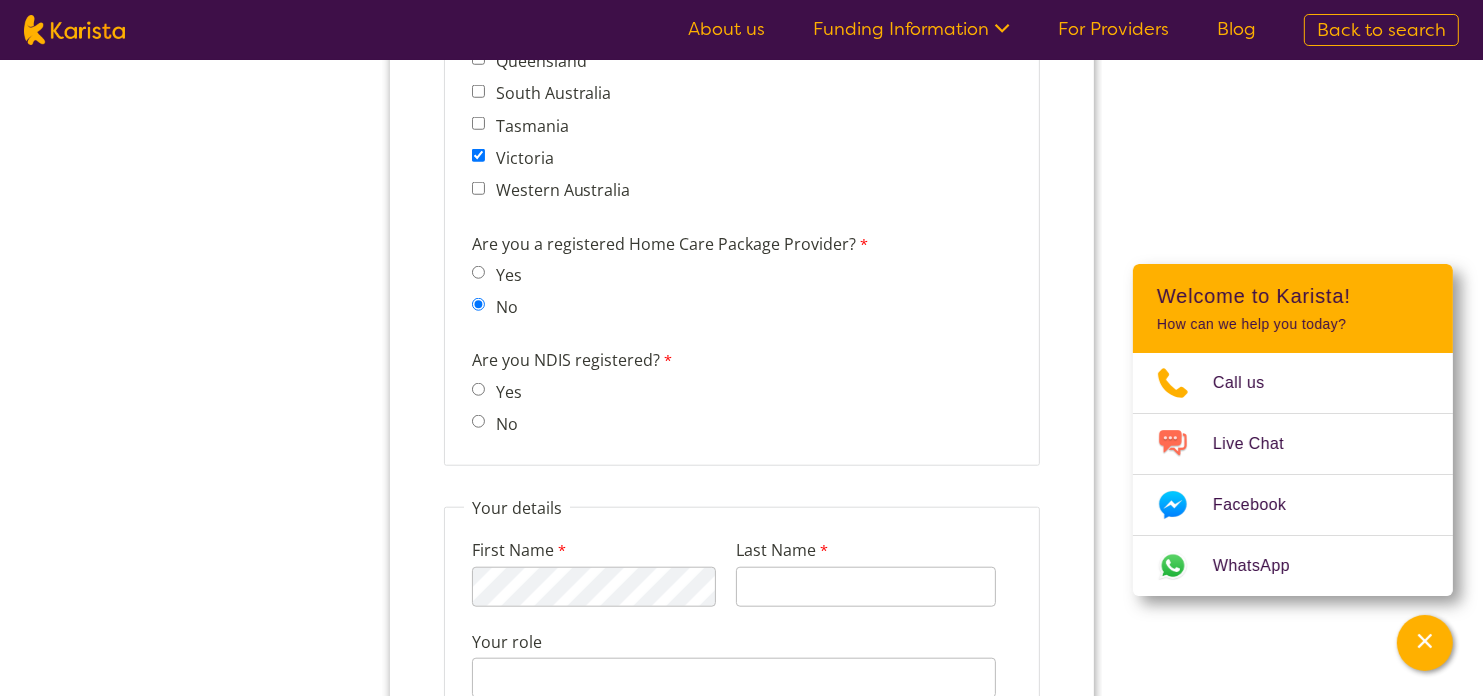 click on "Yes" at bounding box center (477, 390) 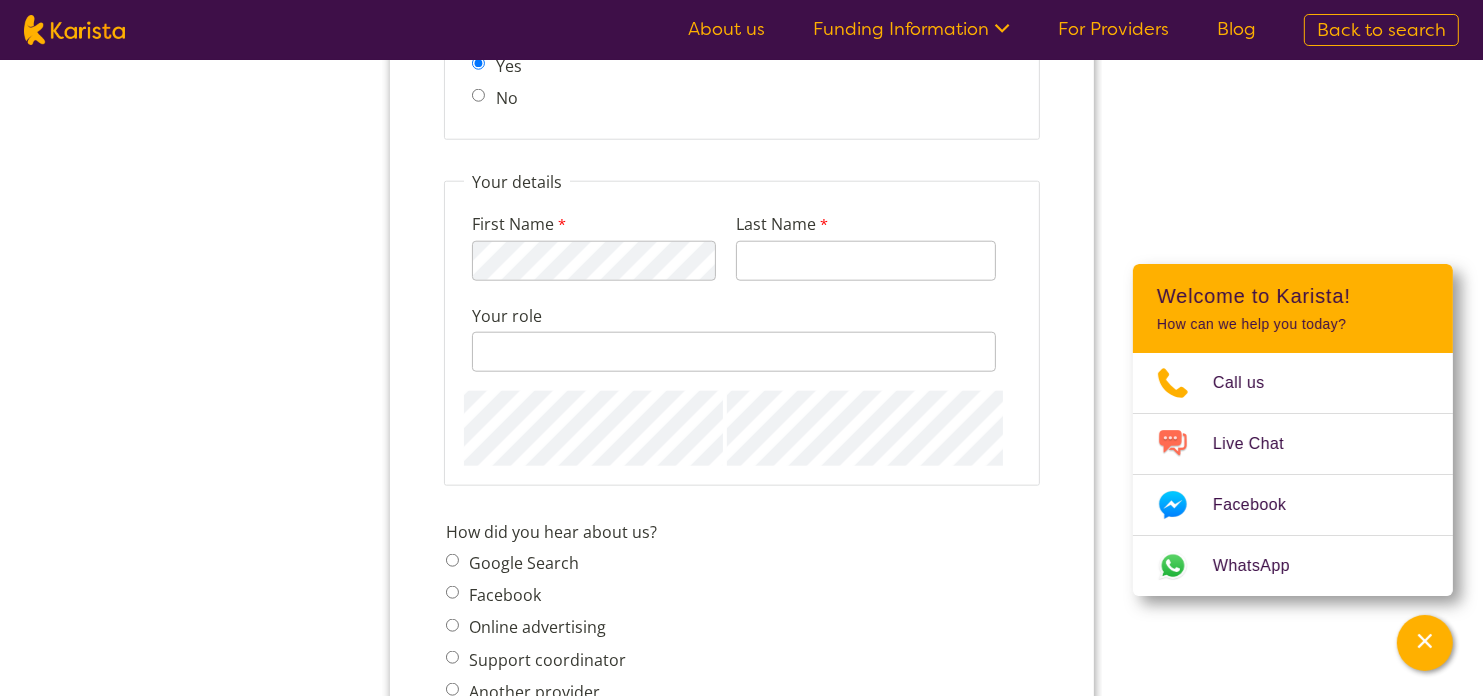 scroll, scrollTop: 2070, scrollLeft: 0, axis: vertical 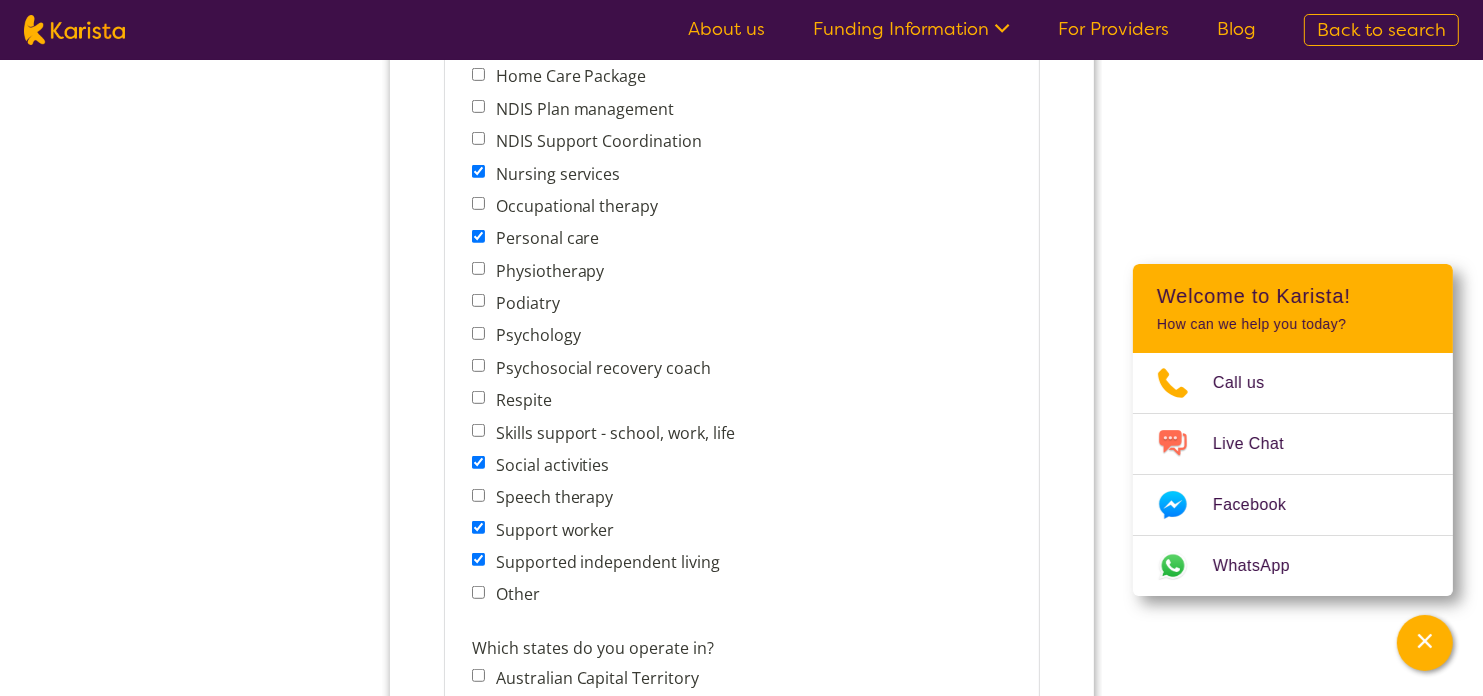 click on "Skills support - school, work, life" at bounding box center (477, 431) 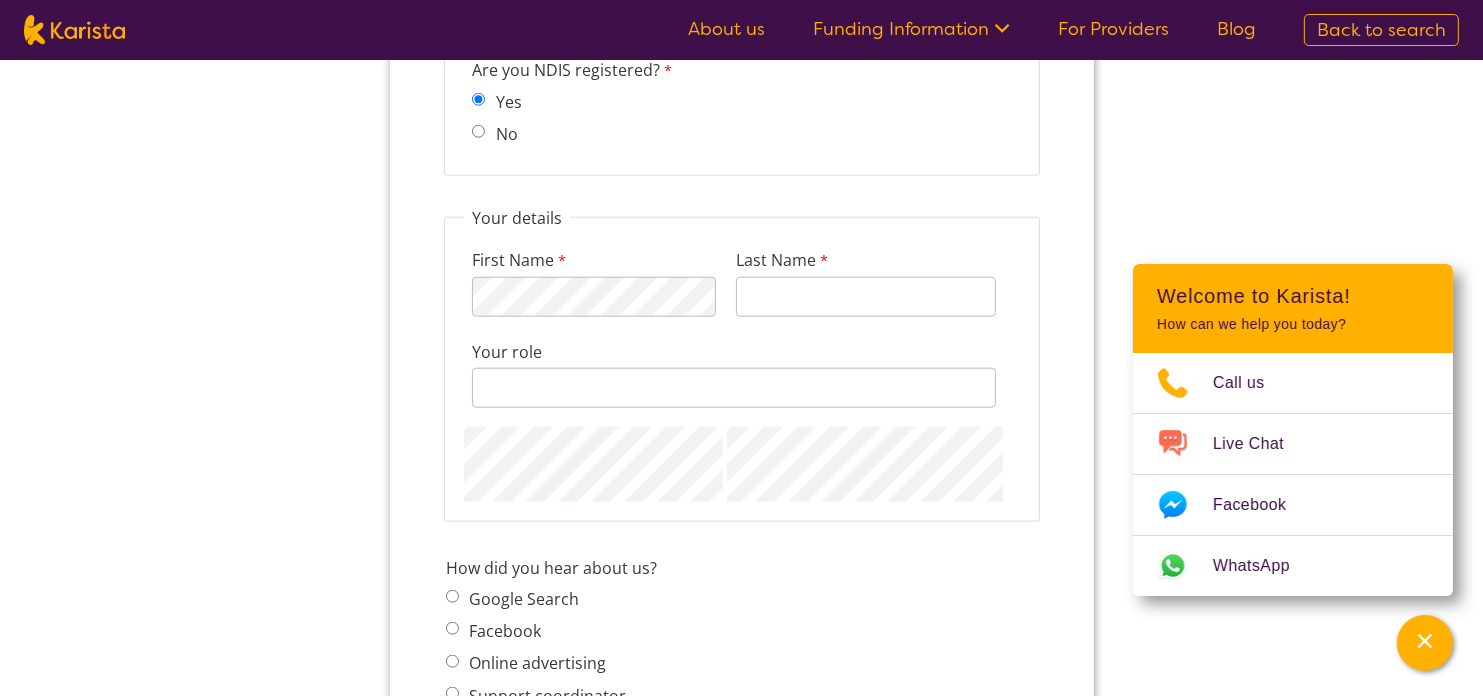 scroll, scrollTop: 2011, scrollLeft: 0, axis: vertical 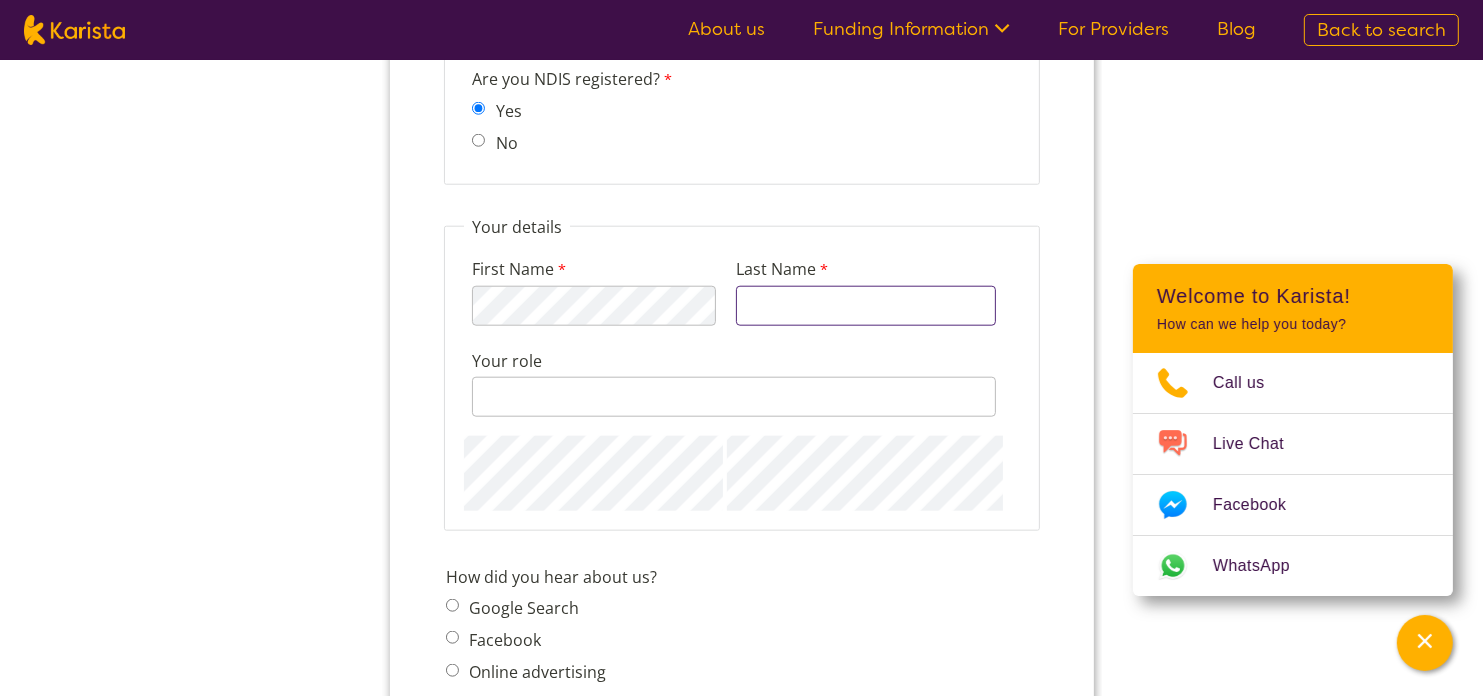 click on "Last Name" at bounding box center [865, 307] 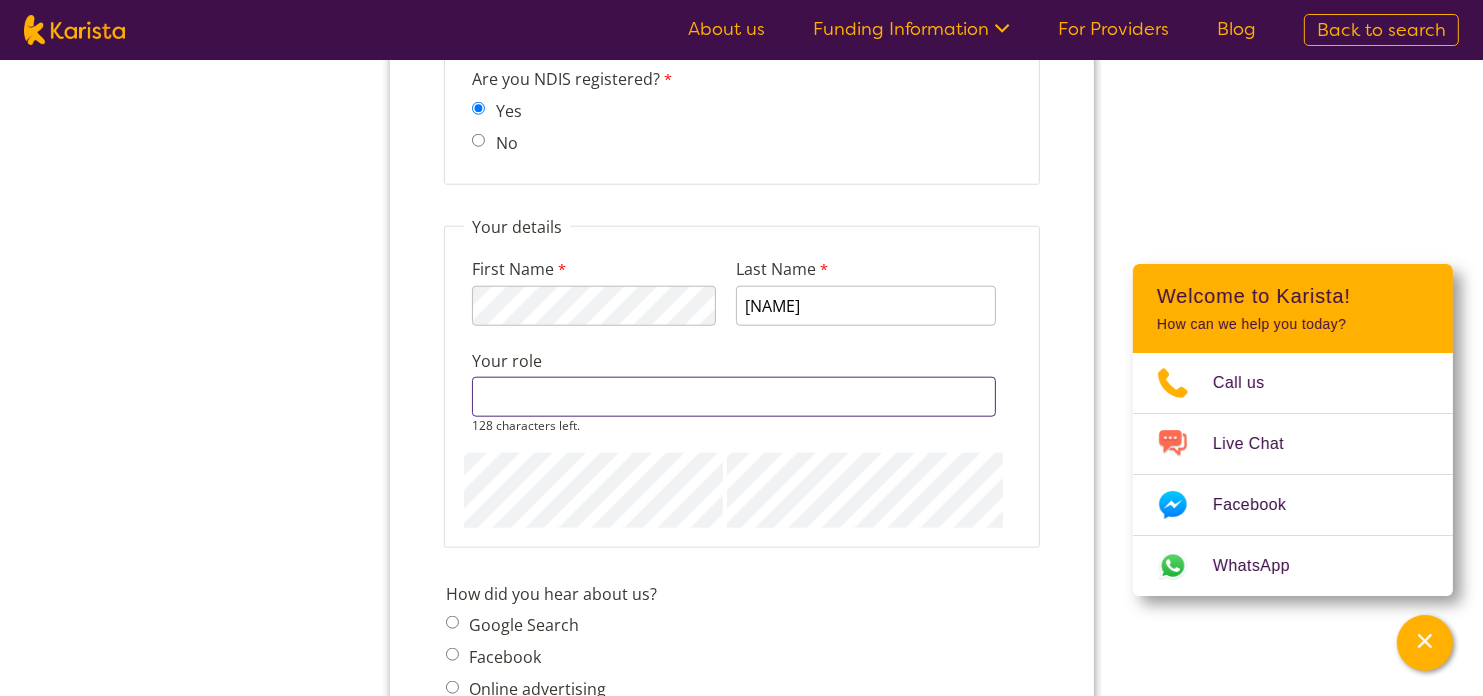 click on "Your role" at bounding box center [733, 398] 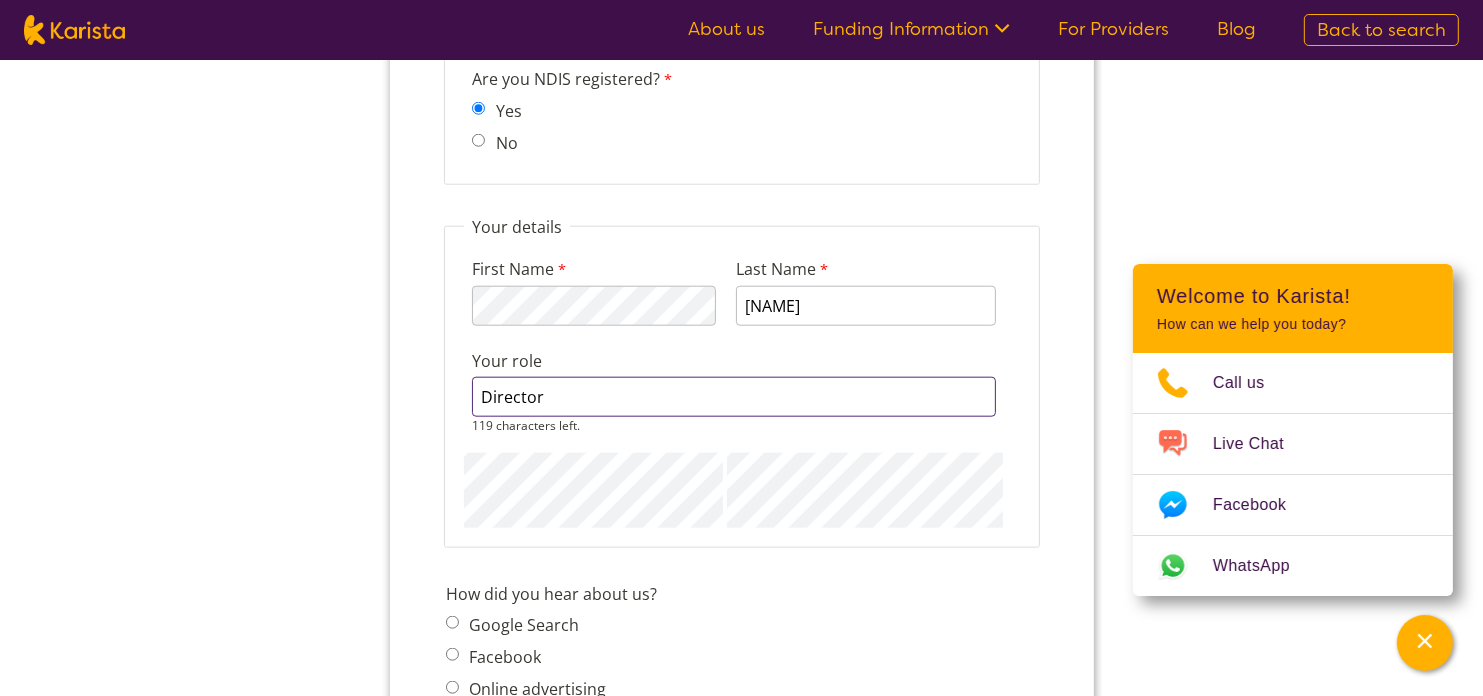 type on "Director" 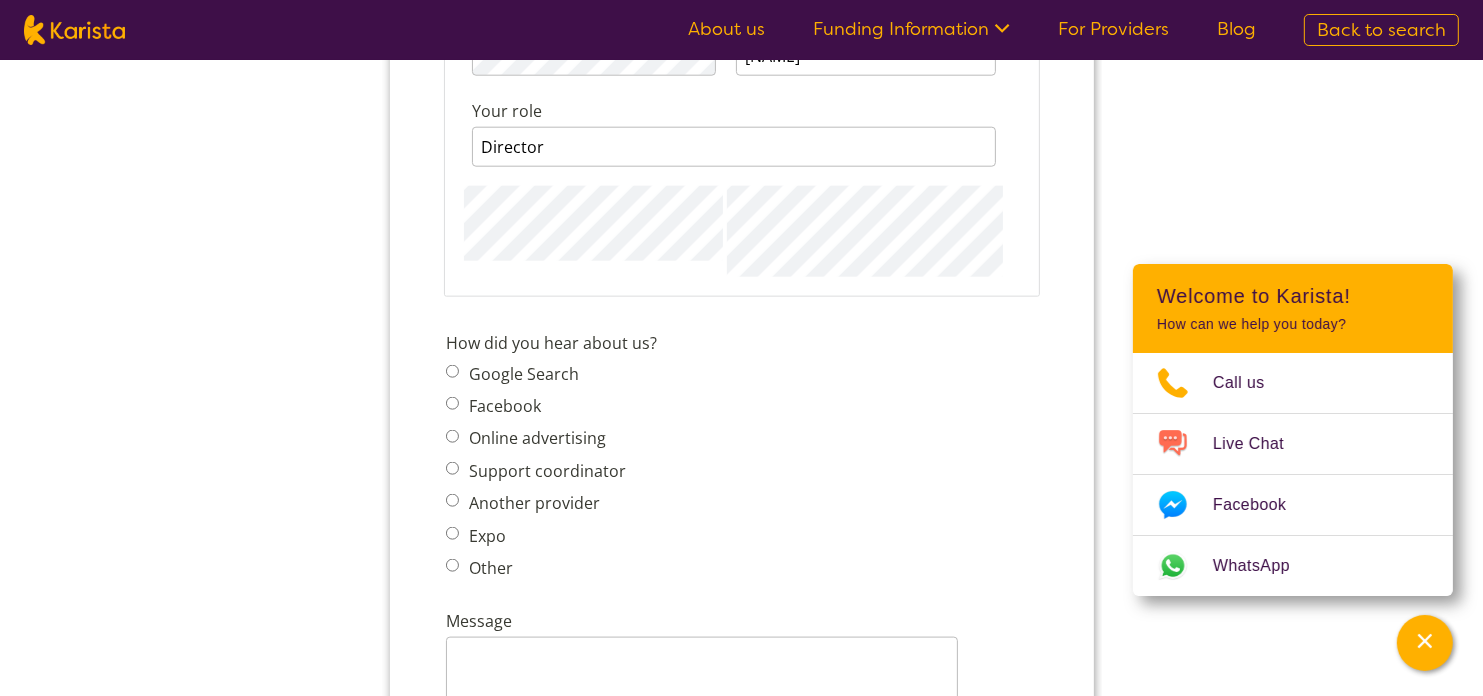 scroll, scrollTop: 2280, scrollLeft: 0, axis: vertical 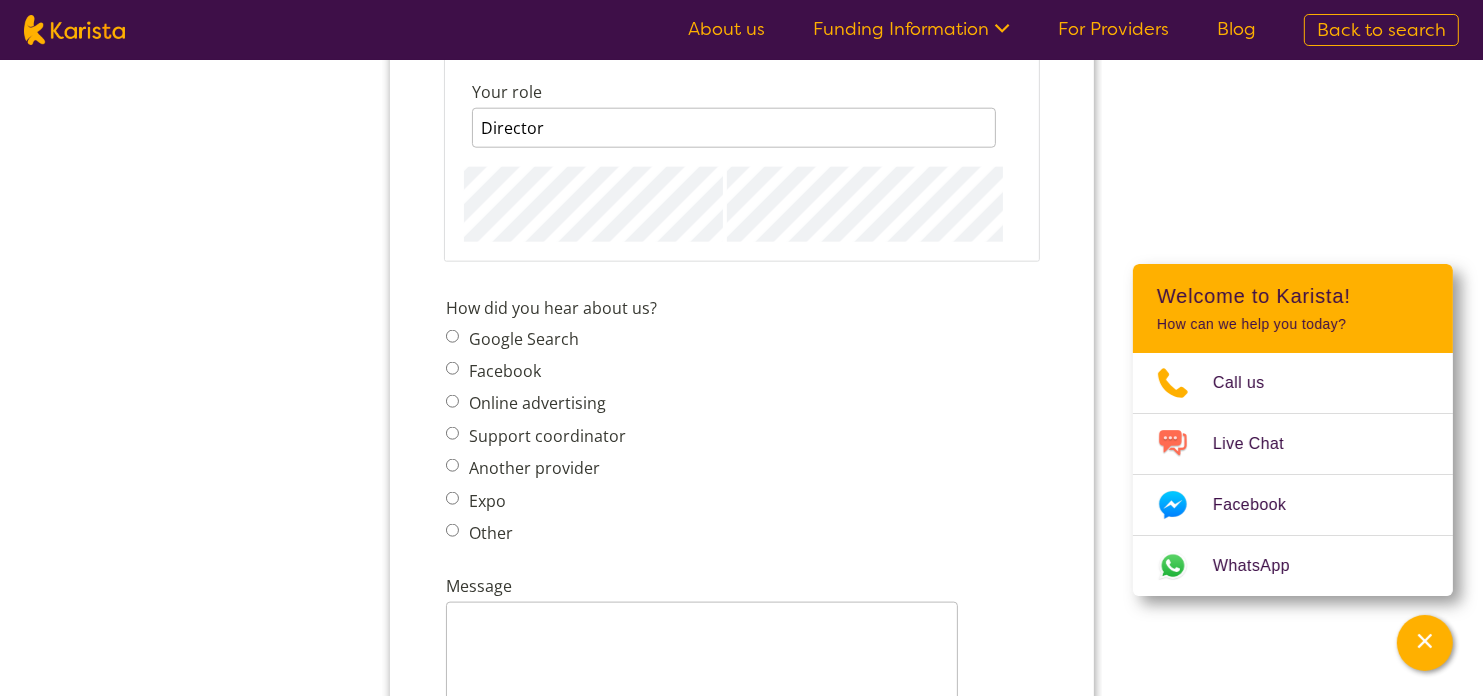 click on "Google Search Facebook Online advertising Support coordinator Another provider Expo Other" at bounding box center (541, 436) 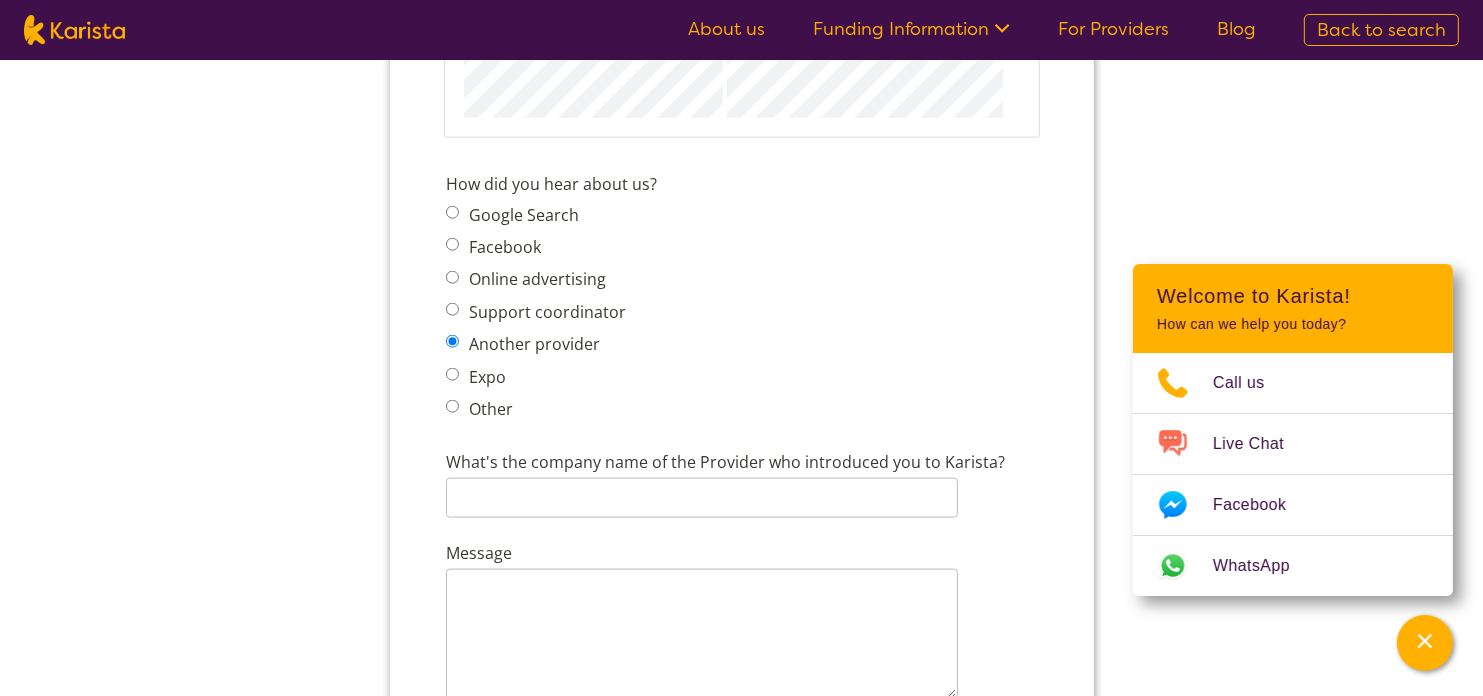 scroll, scrollTop: 2438, scrollLeft: 0, axis: vertical 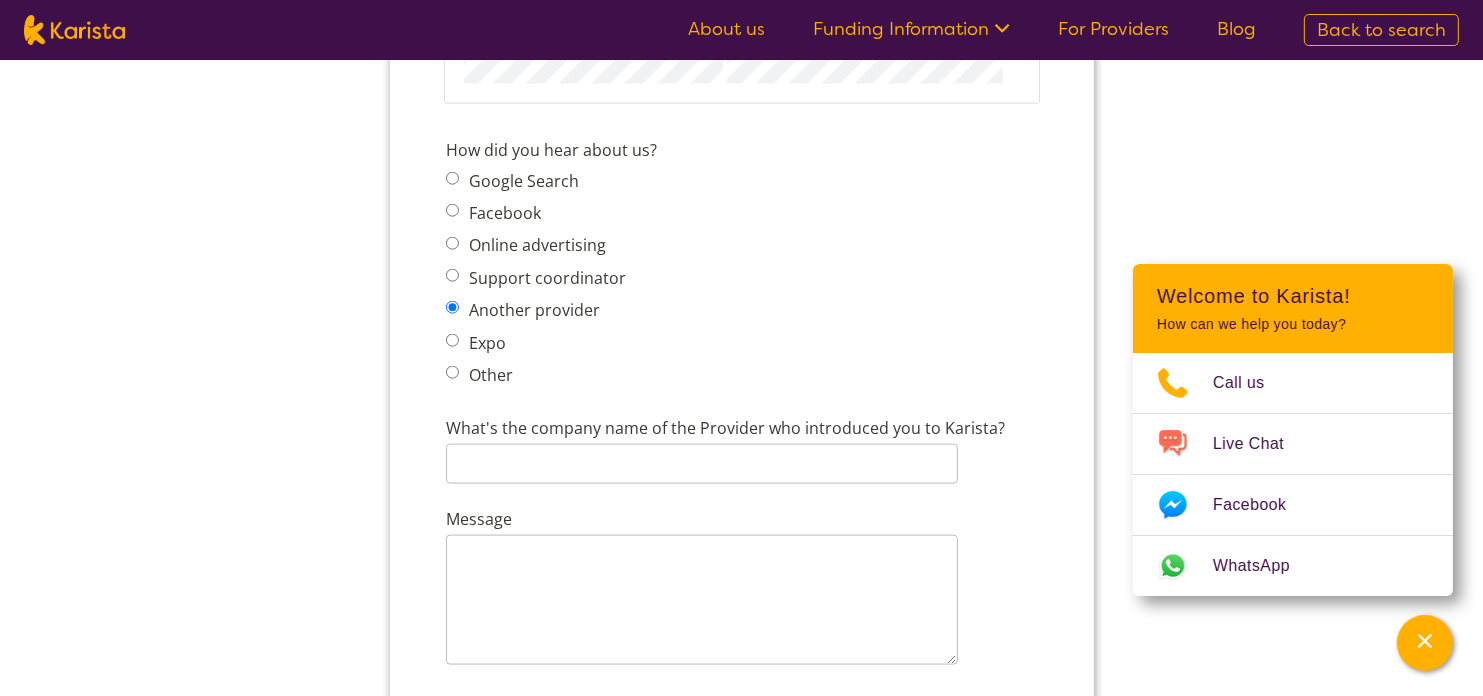click on "Another provider" at bounding box center (451, 308) 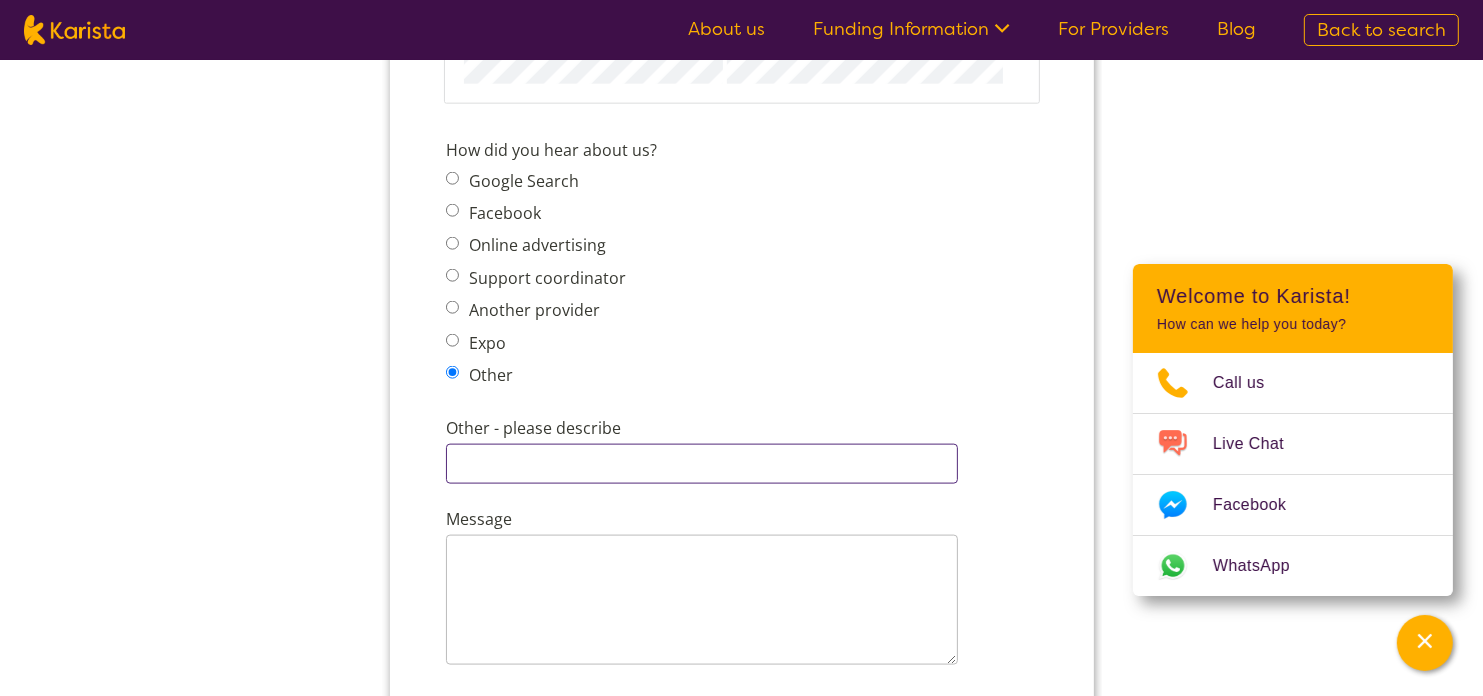 click on "Other - please describe" at bounding box center (701, 465) 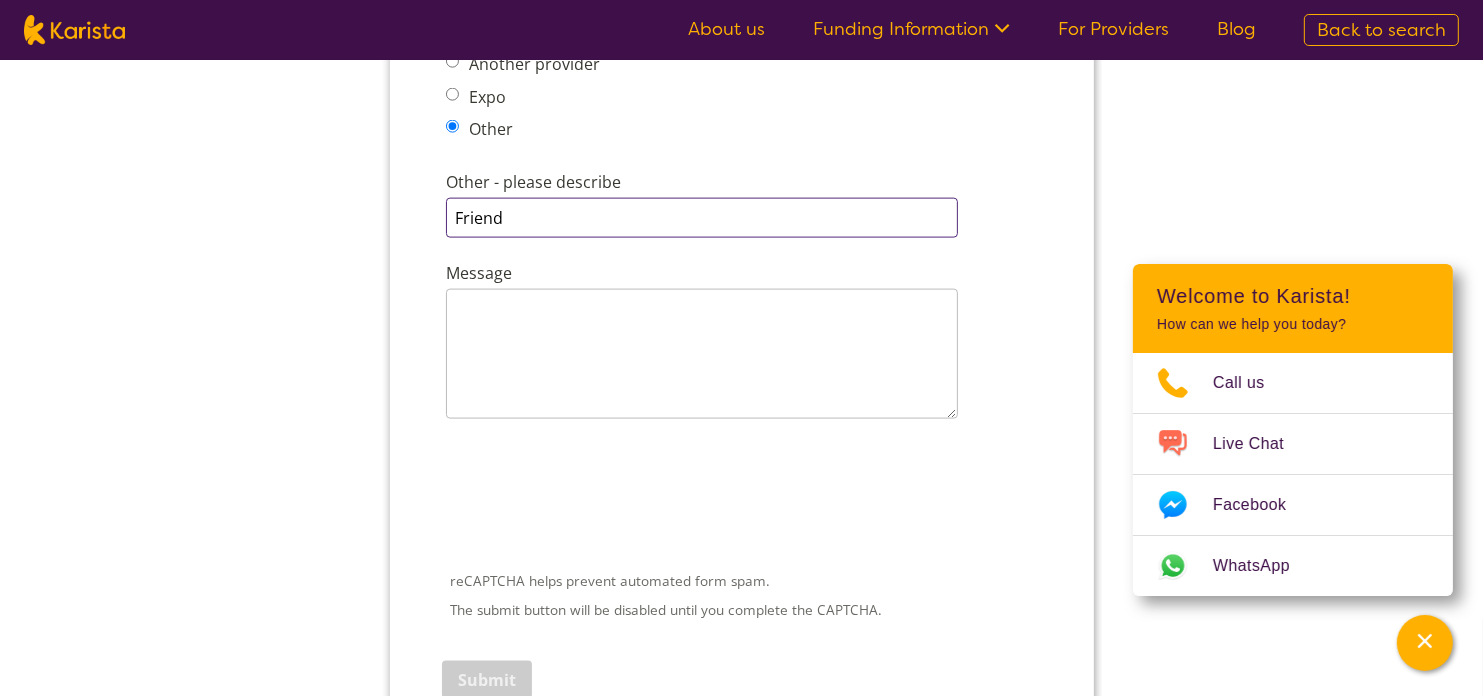 scroll, scrollTop: 2698, scrollLeft: 0, axis: vertical 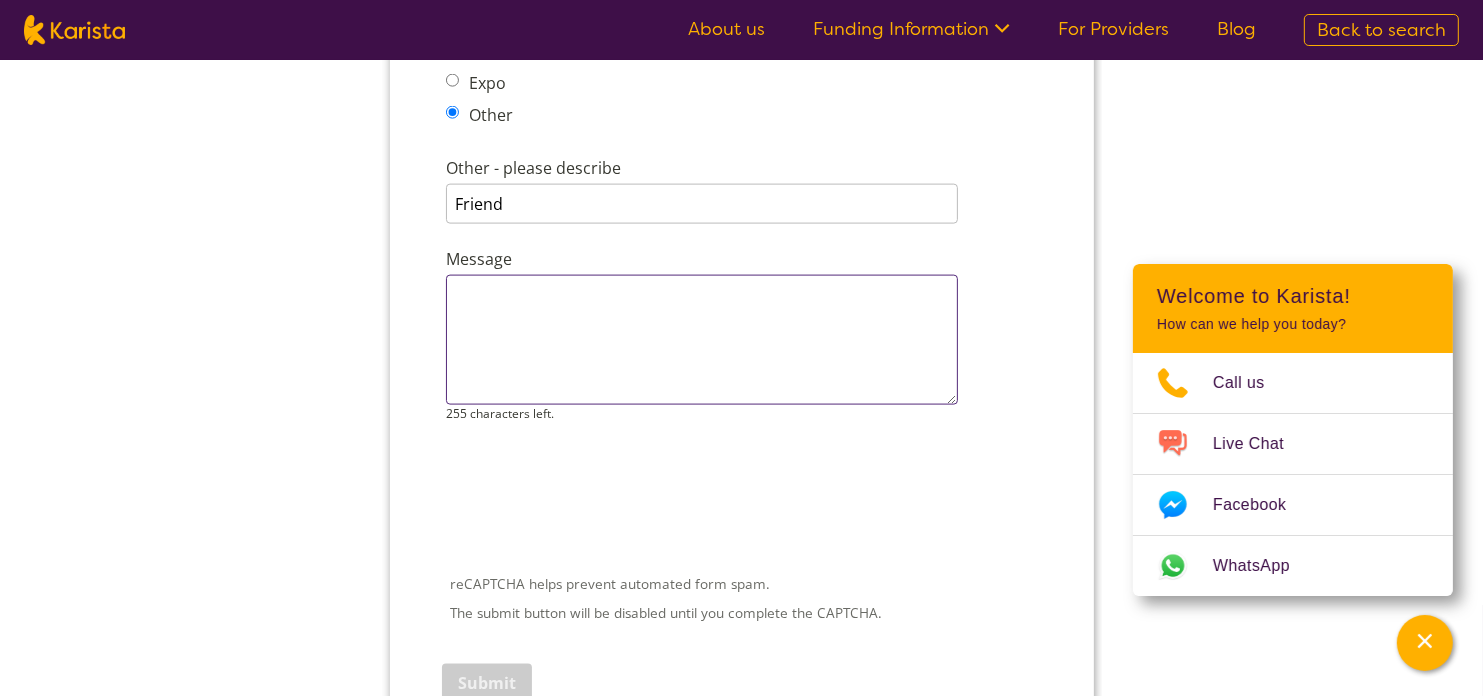 click on "Message" at bounding box center (701, 341) 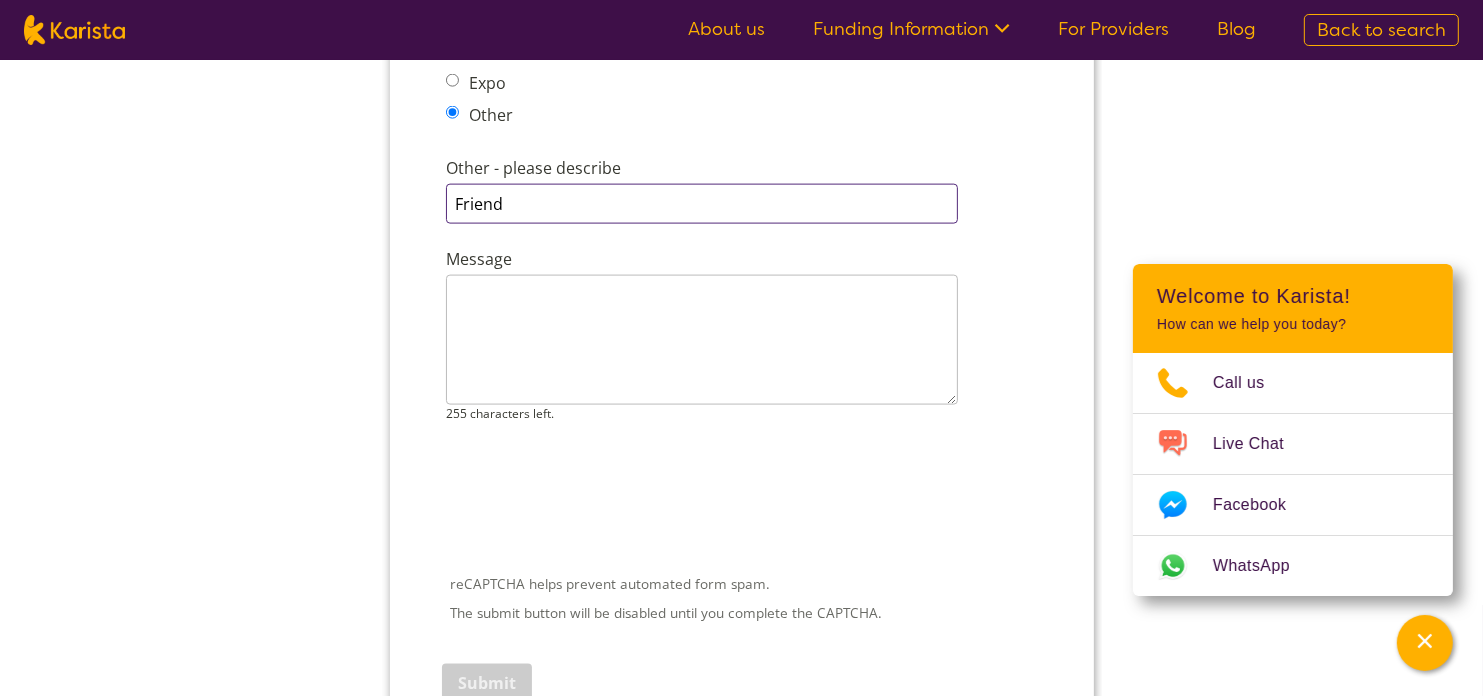 click on "Friend" at bounding box center (701, 205) 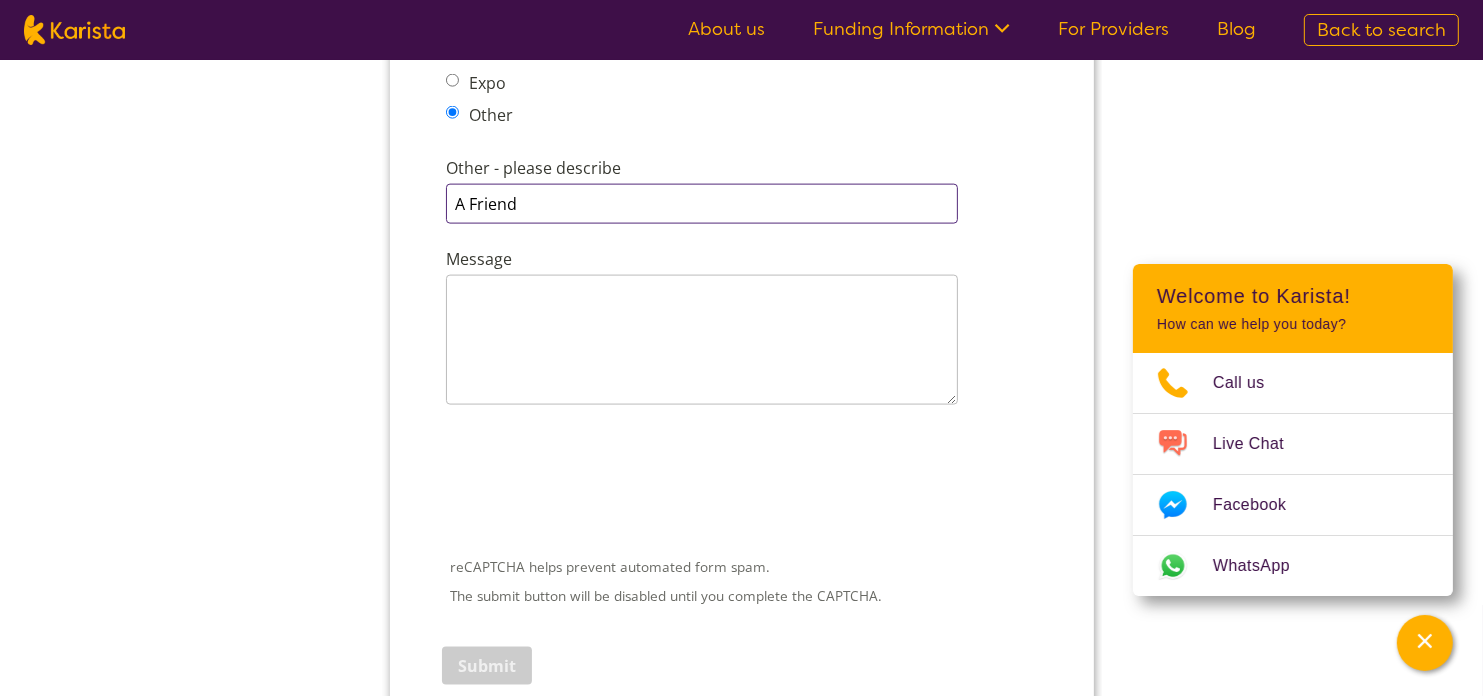 click on "A Friend" at bounding box center (701, 205) 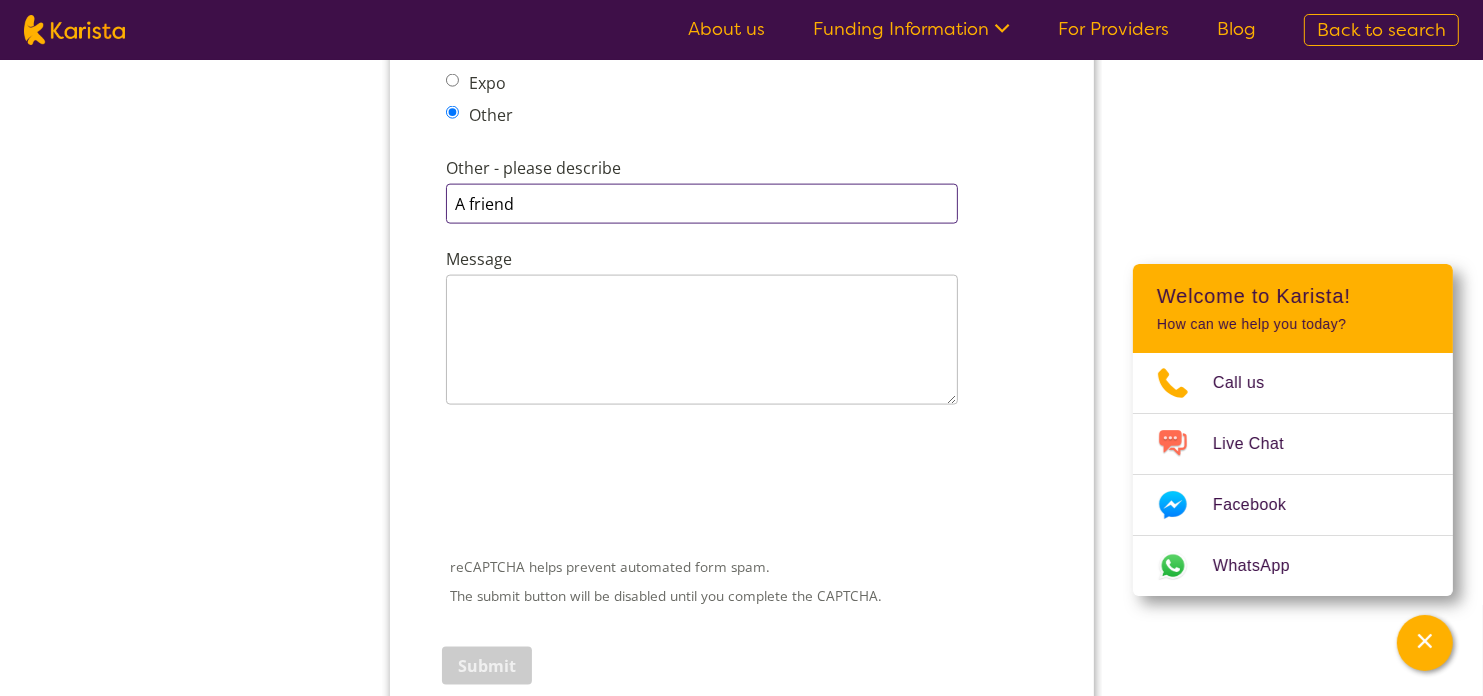 click on "A friend" at bounding box center [701, 205] 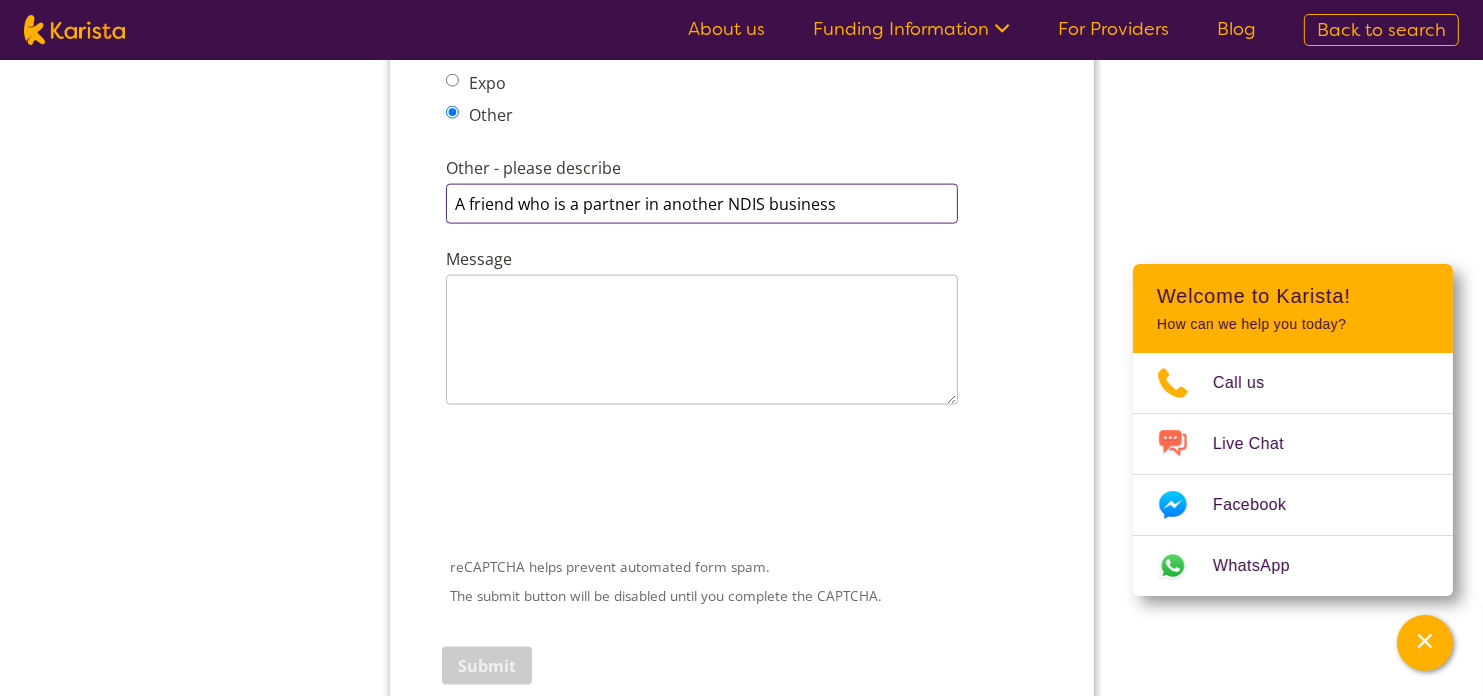 type on "A friend who is a partner in another NDIS business" 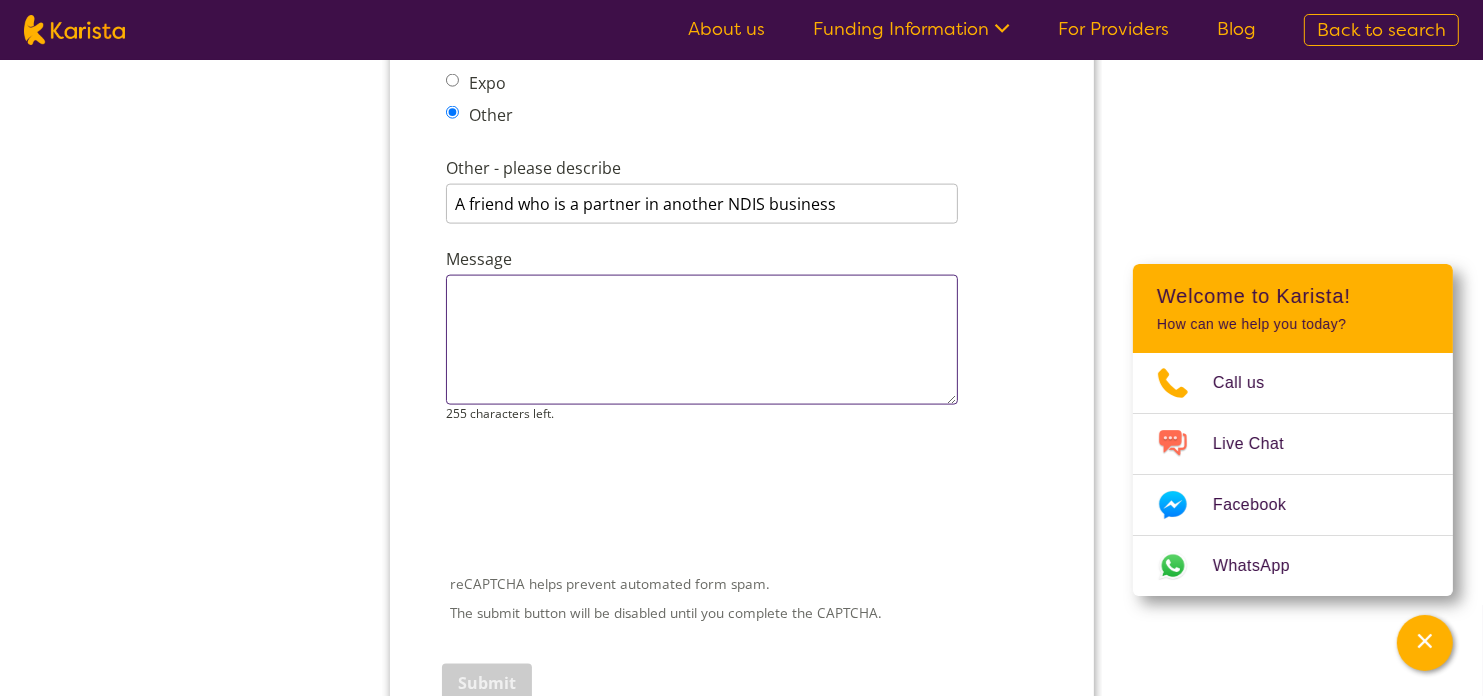 click on "Message" at bounding box center [701, 341] 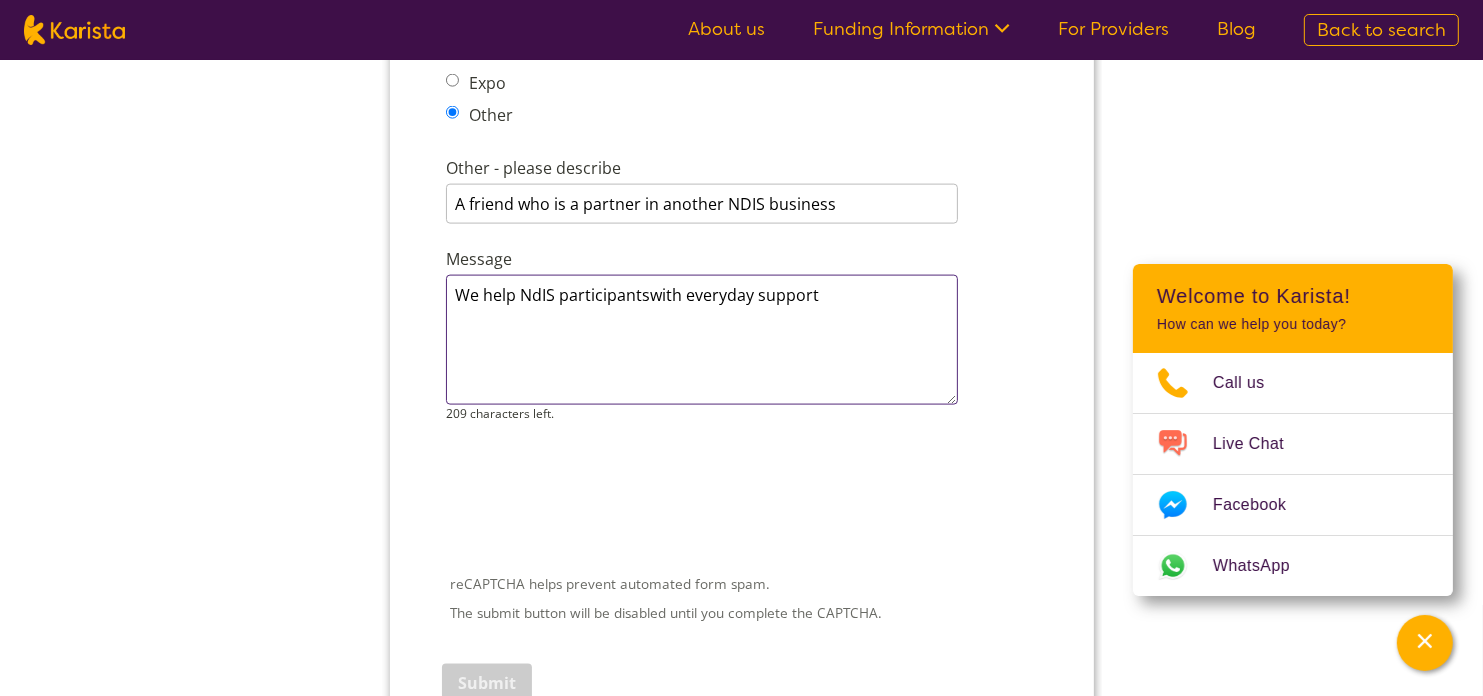 click on "We help NdIS participantswith everyday support" at bounding box center (701, 341) 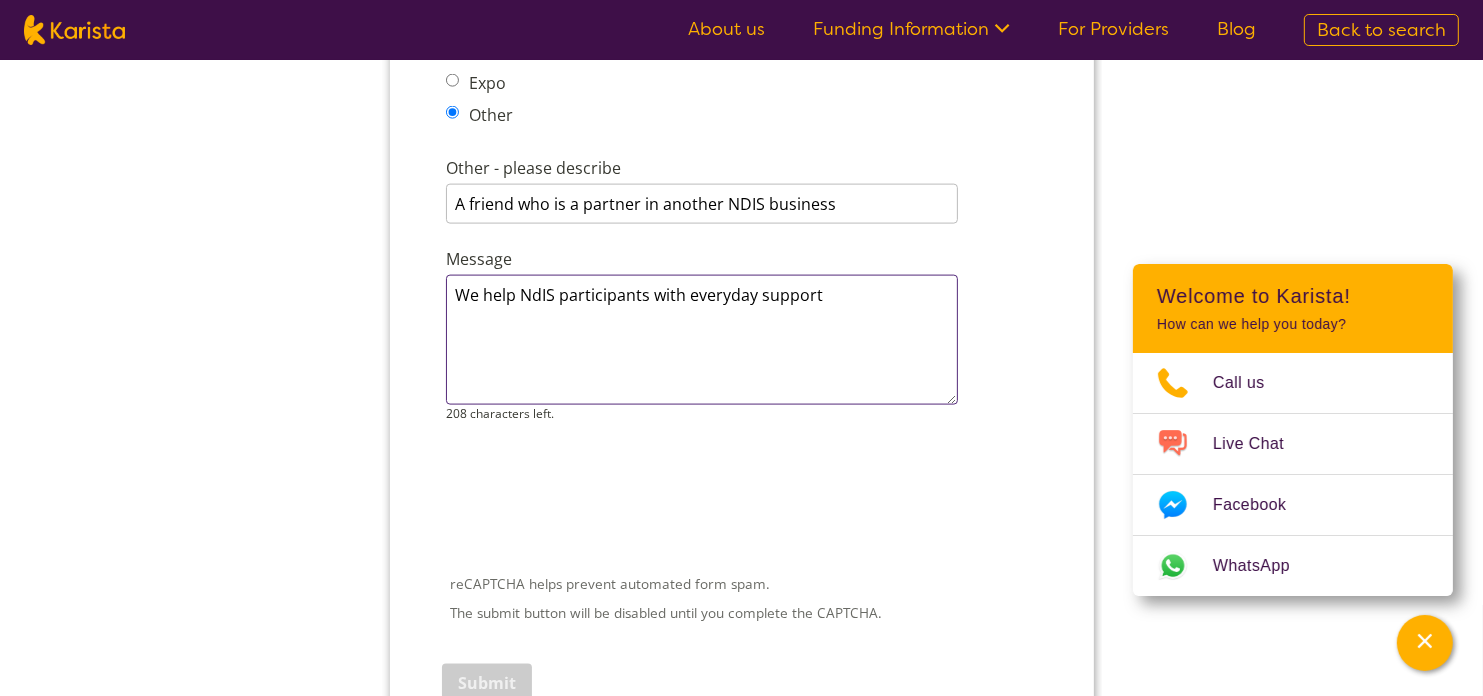 click on "We help NdIS participants with everyday support" at bounding box center (701, 341) 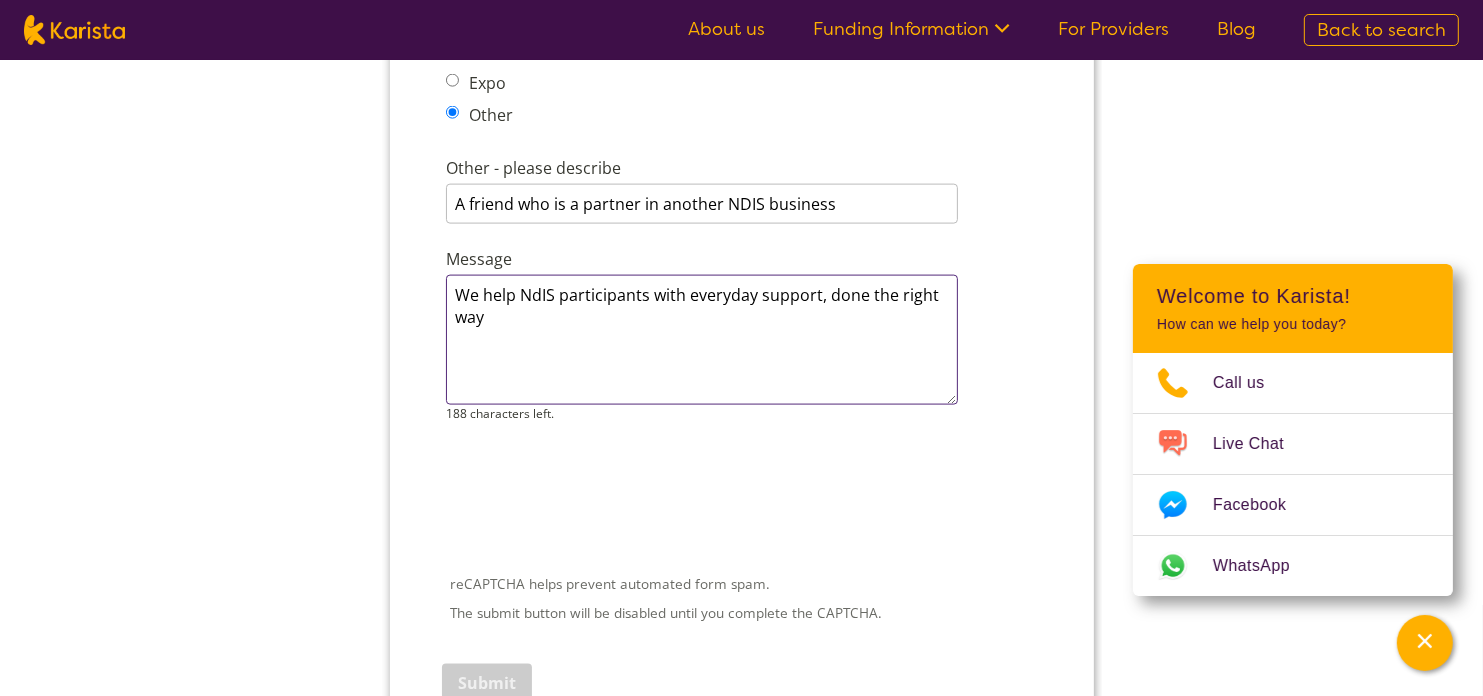 click on "We help NdIS participants with everyday support, done the right way" at bounding box center (701, 341) 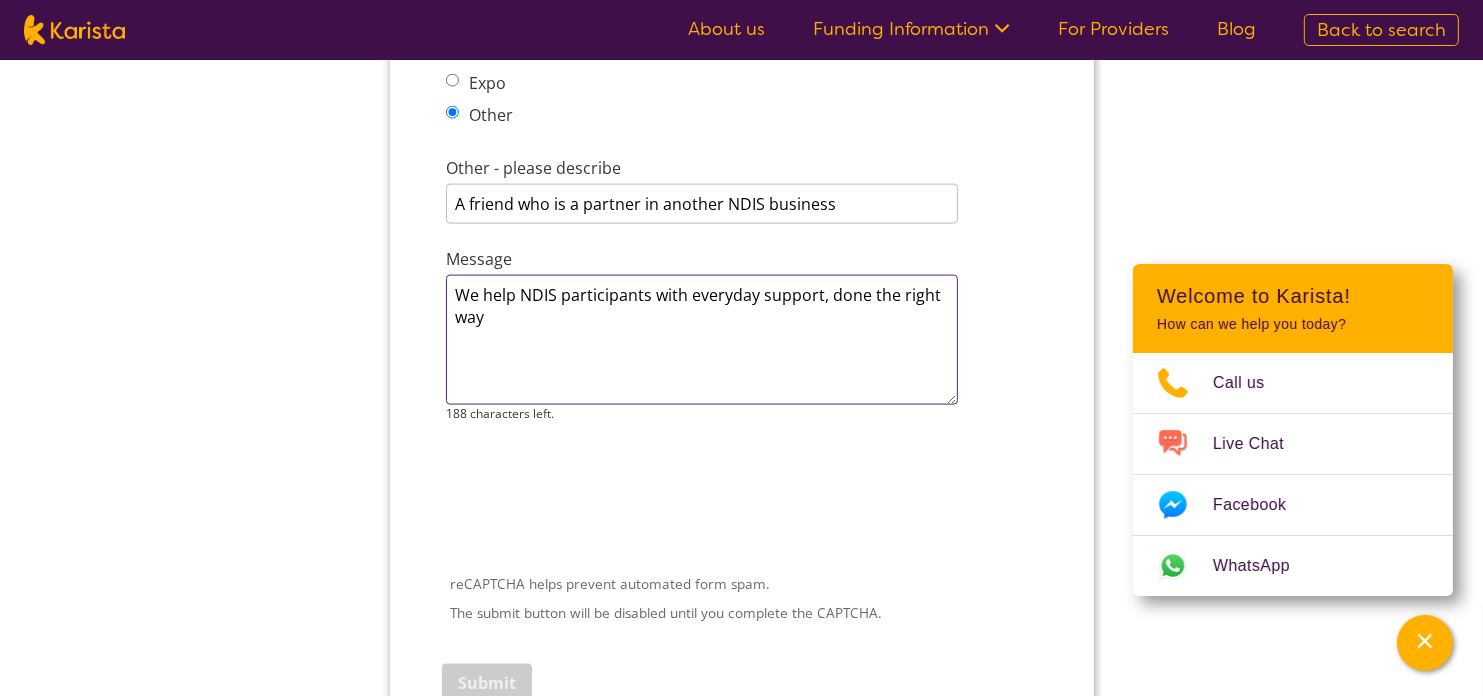 click on "We help NDIS participants with everyday support, done the right way" at bounding box center [701, 341] 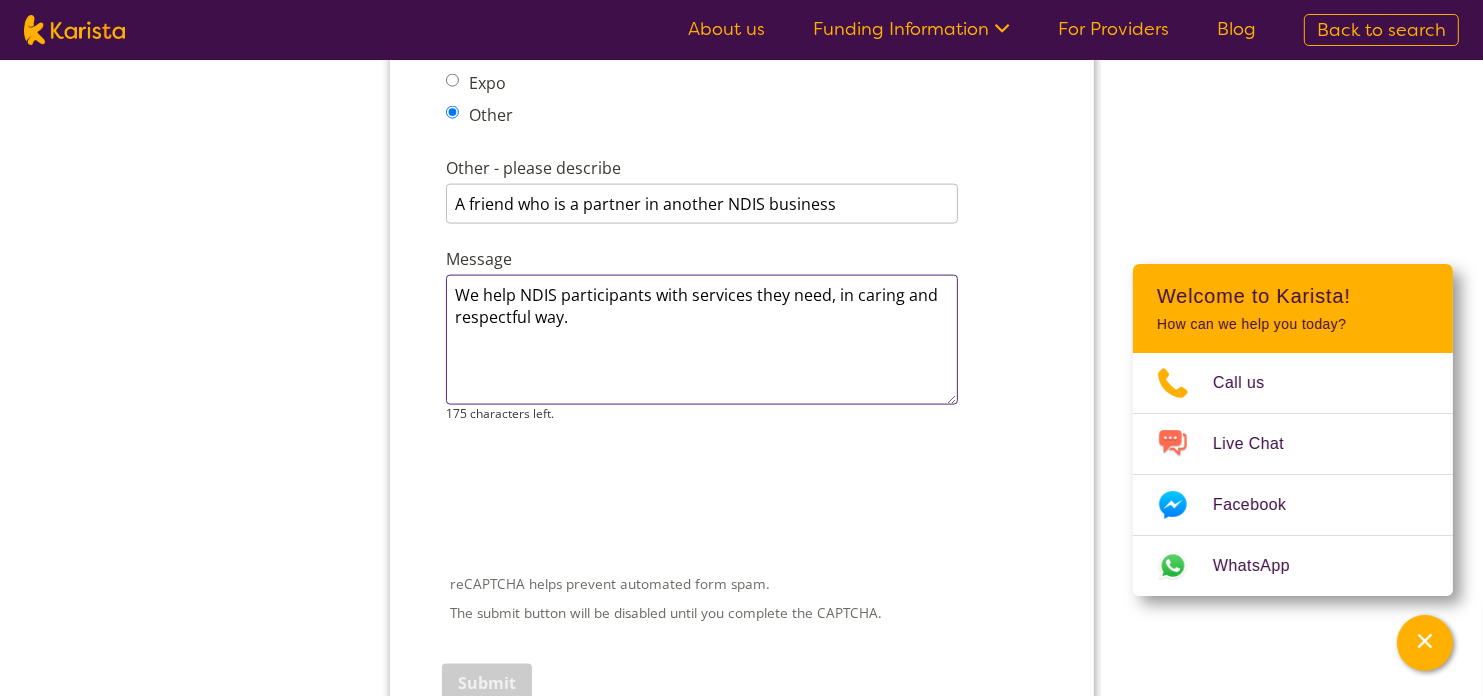 click on "We help NDIS participants with services they need, in caring and respectful way." at bounding box center (701, 341) 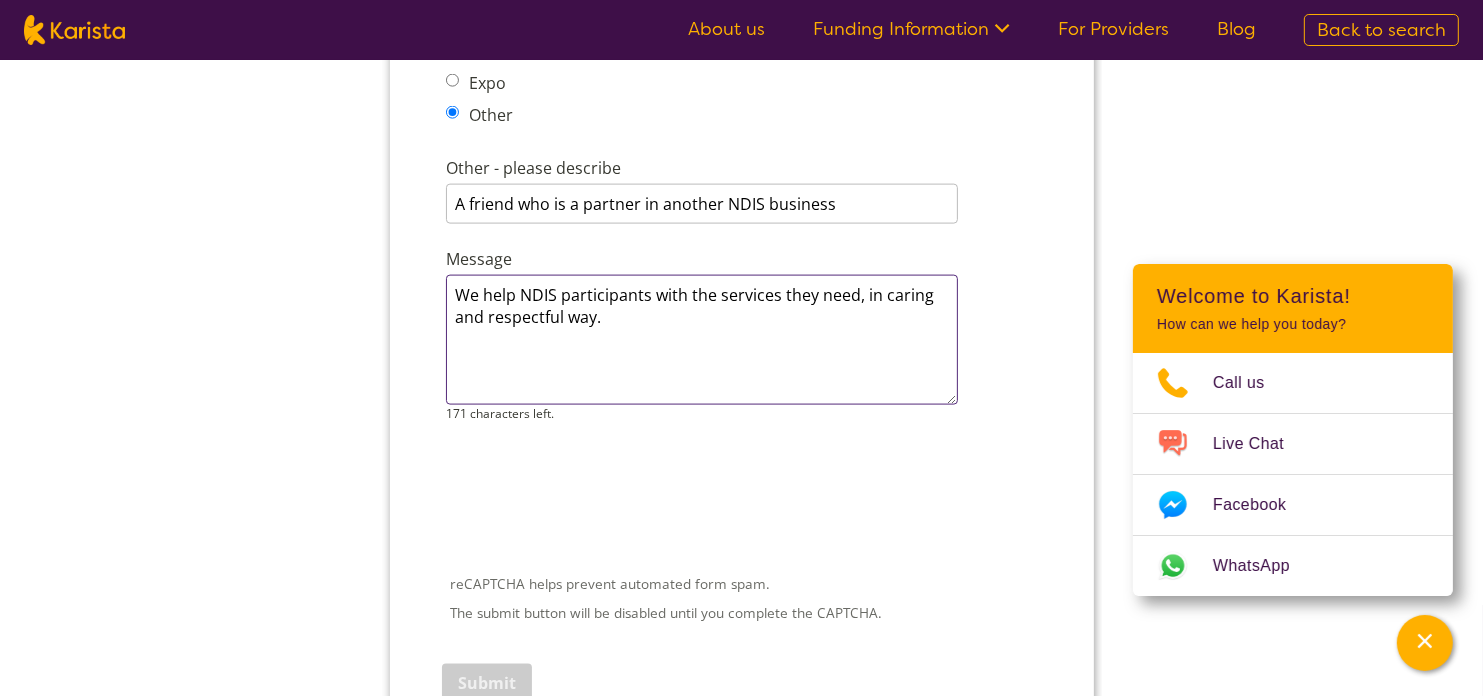 click on "We help NDIS participants with the services they need, in caring and respectful way." at bounding box center [701, 341] 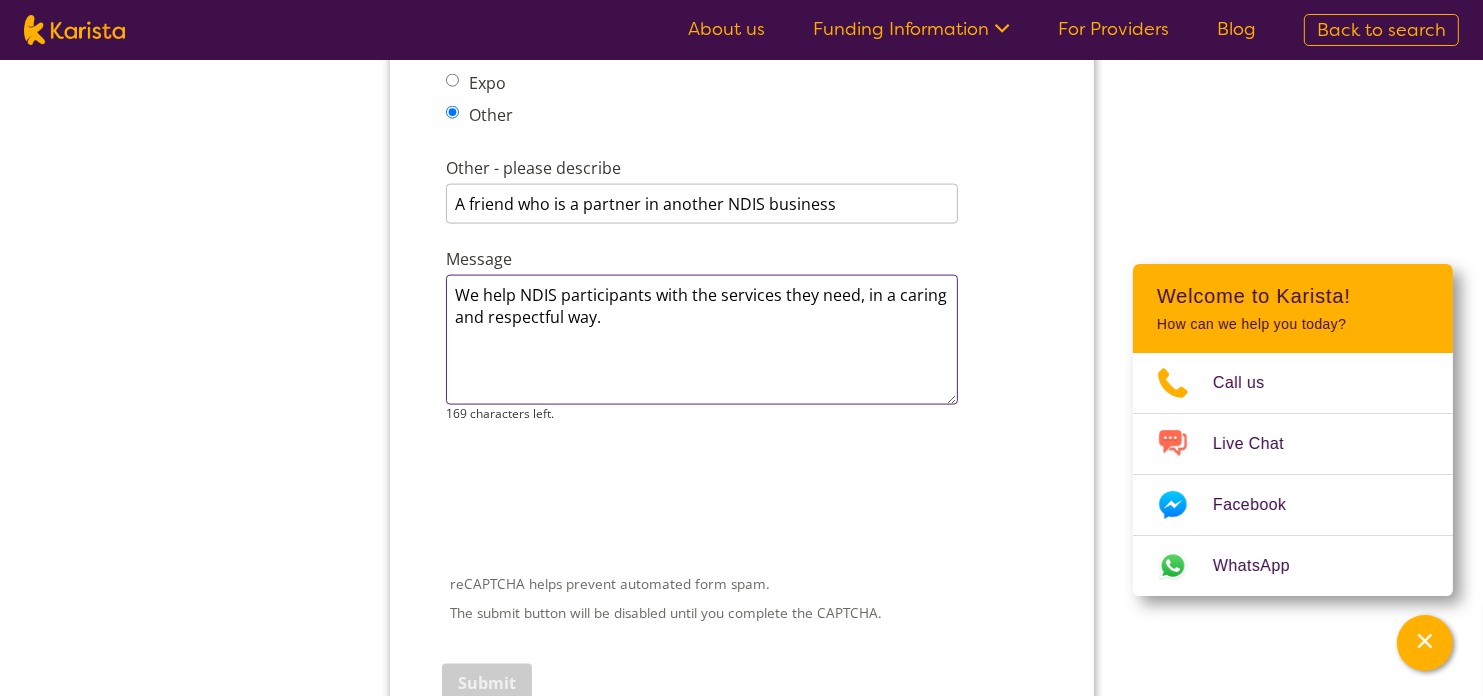 type on "We help NDIS participants with the services they need, in a caring and respectful way." 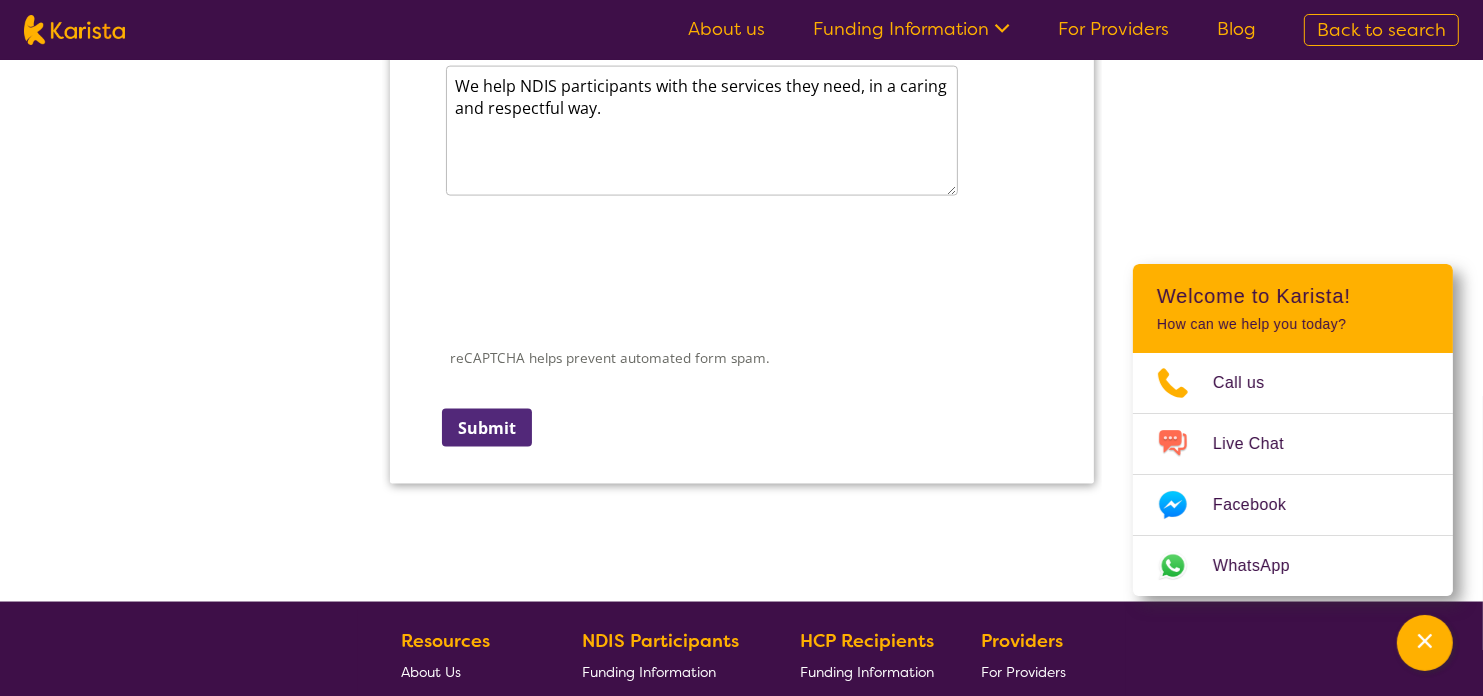 scroll, scrollTop: 2908, scrollLeft: 0, axis: vertical 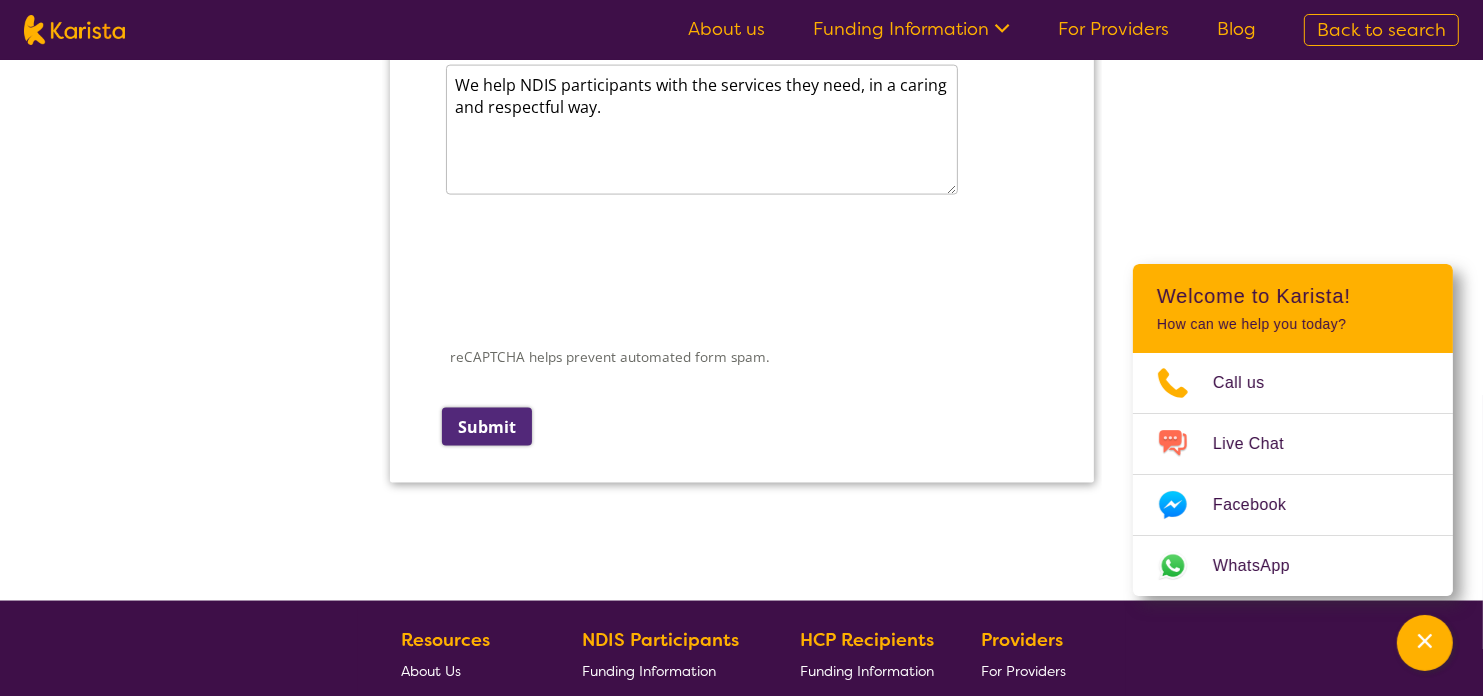 click on "Submit" at bounding box center [486, 428] 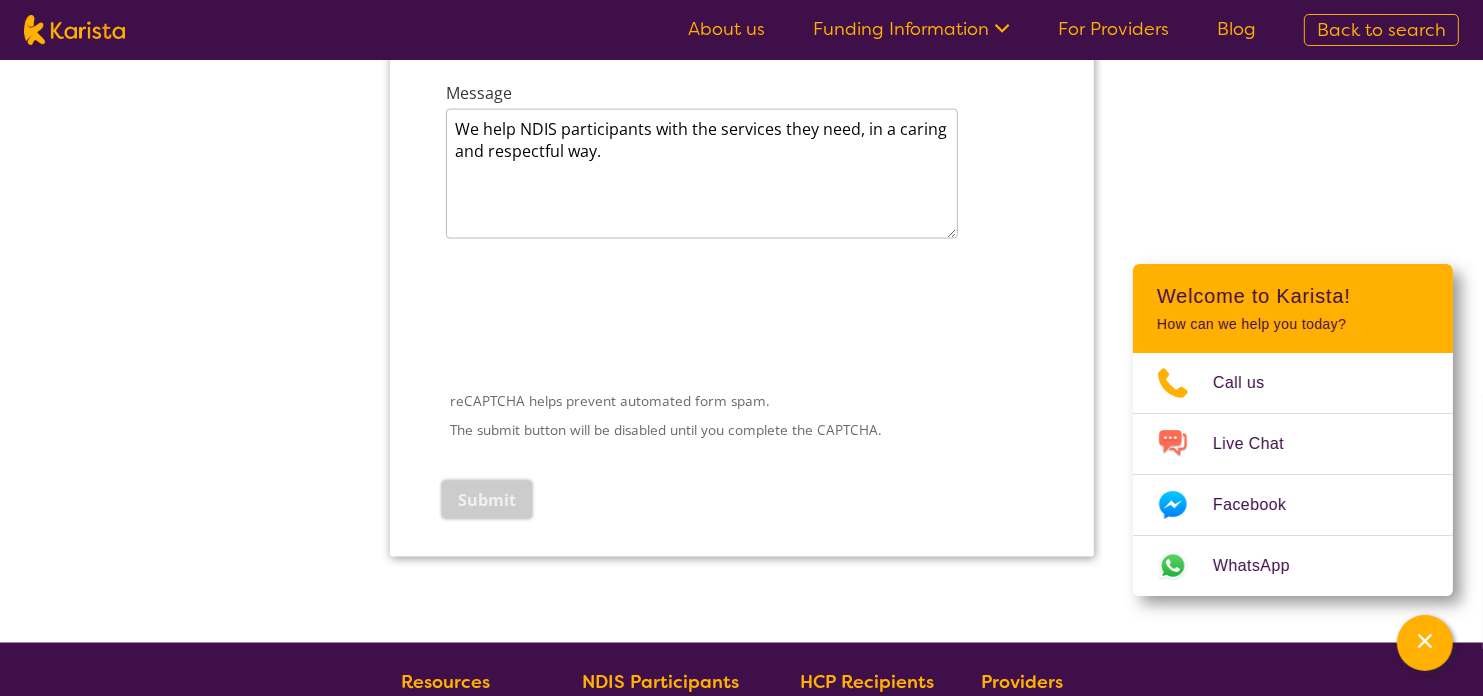 scroll, scrollTop: 669, scrollLeft: 0, axis: vertical 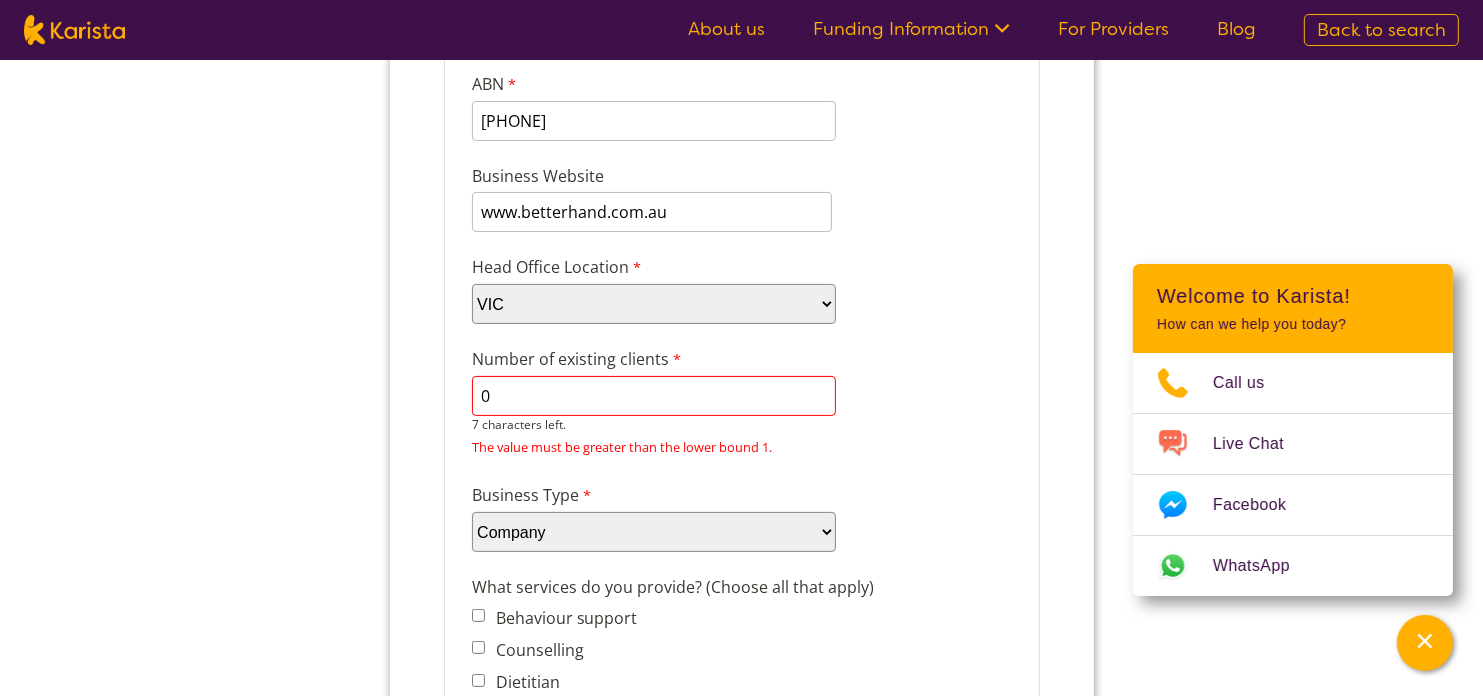 click on "0" at bounding box center [653, 397] 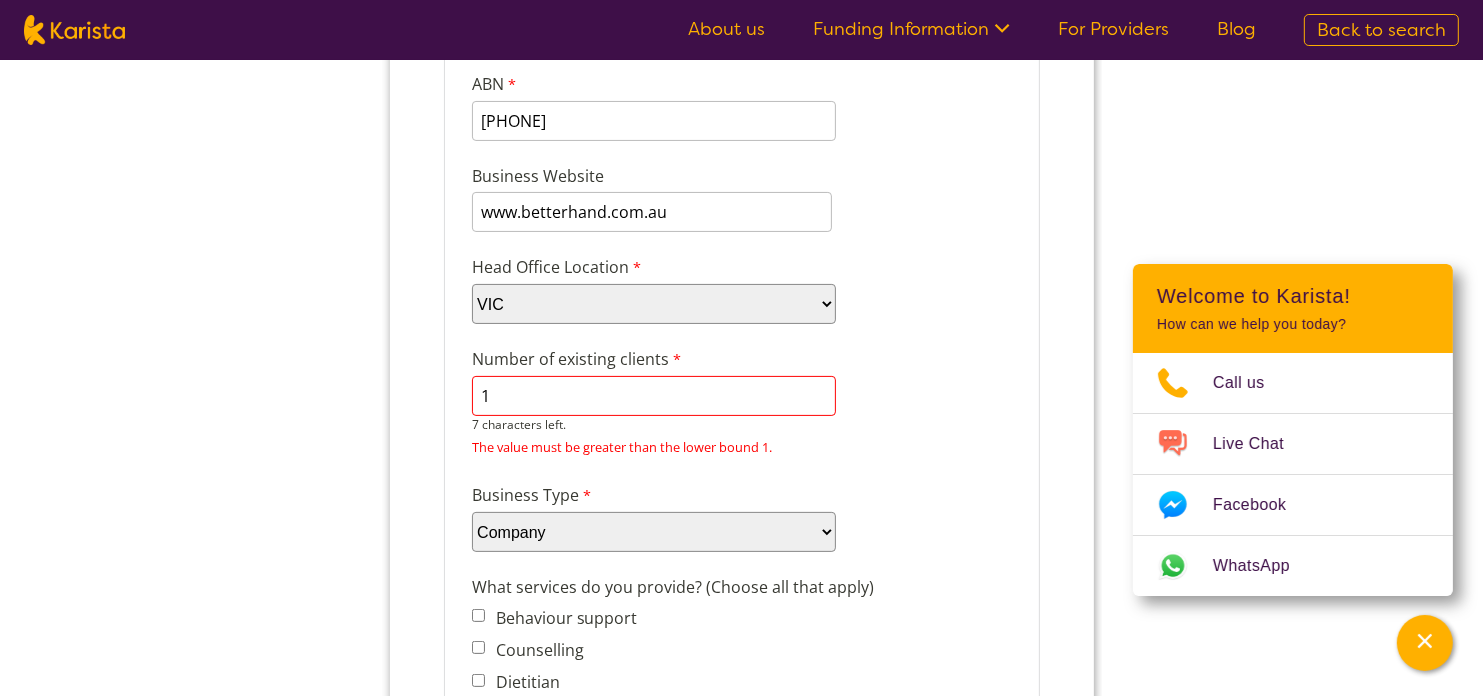 type on "1" 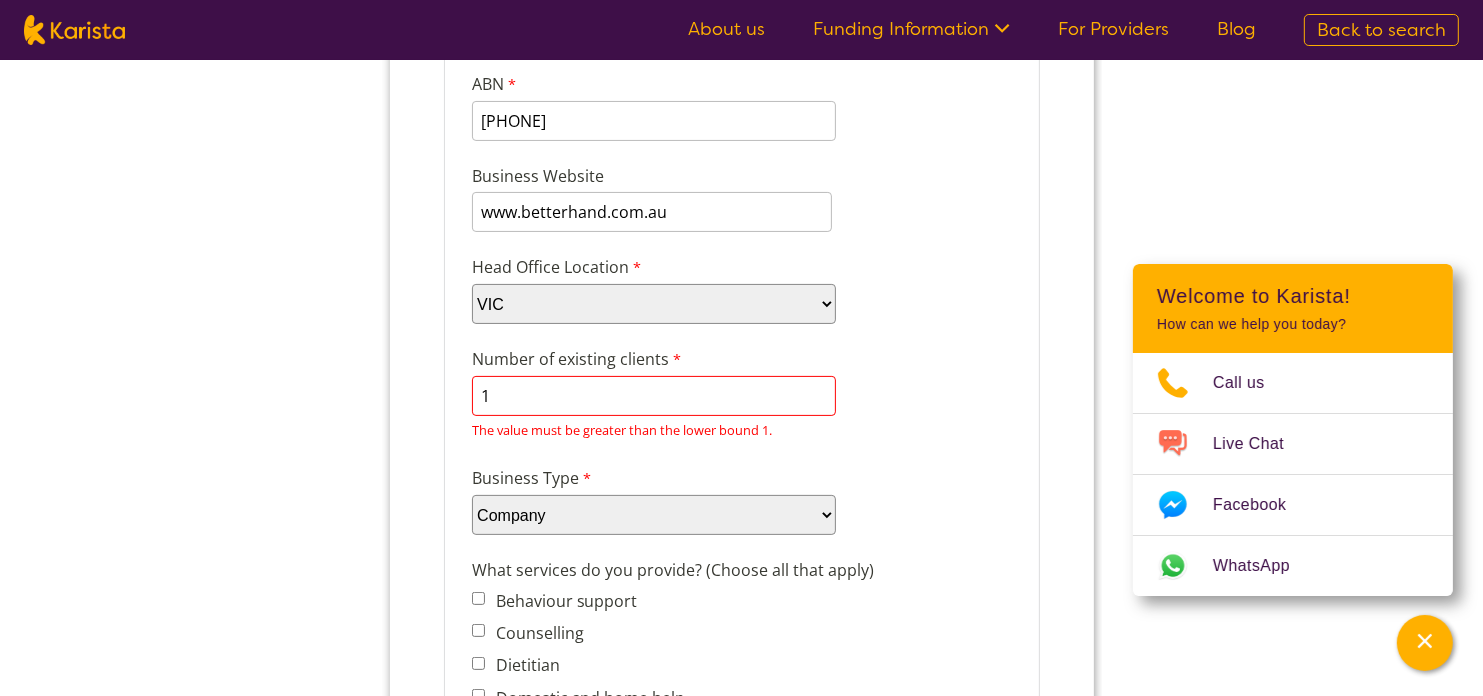 click on "Number of existing clients 1 7 characters left.
The value must be greater than the lower bound 1." at bounding box center (741, 396) 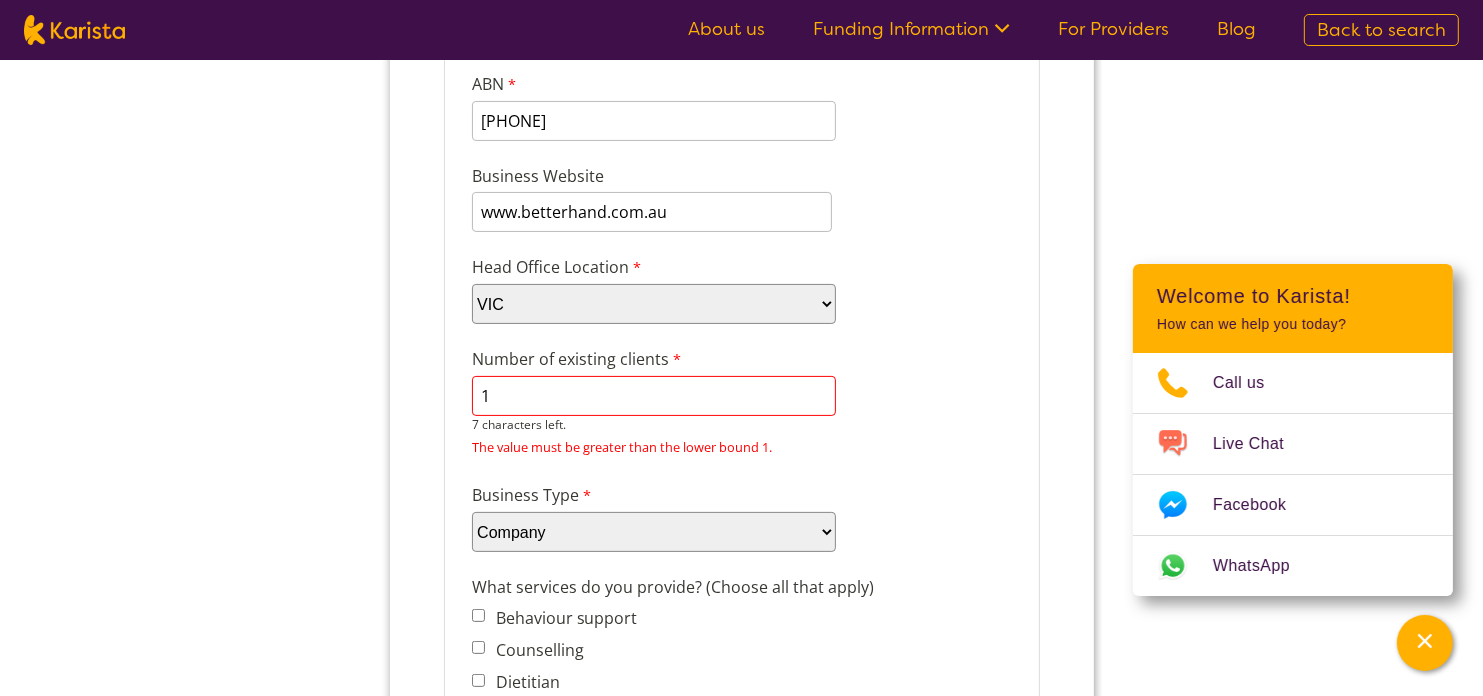 click on "1" at bounding box center [653, 397] 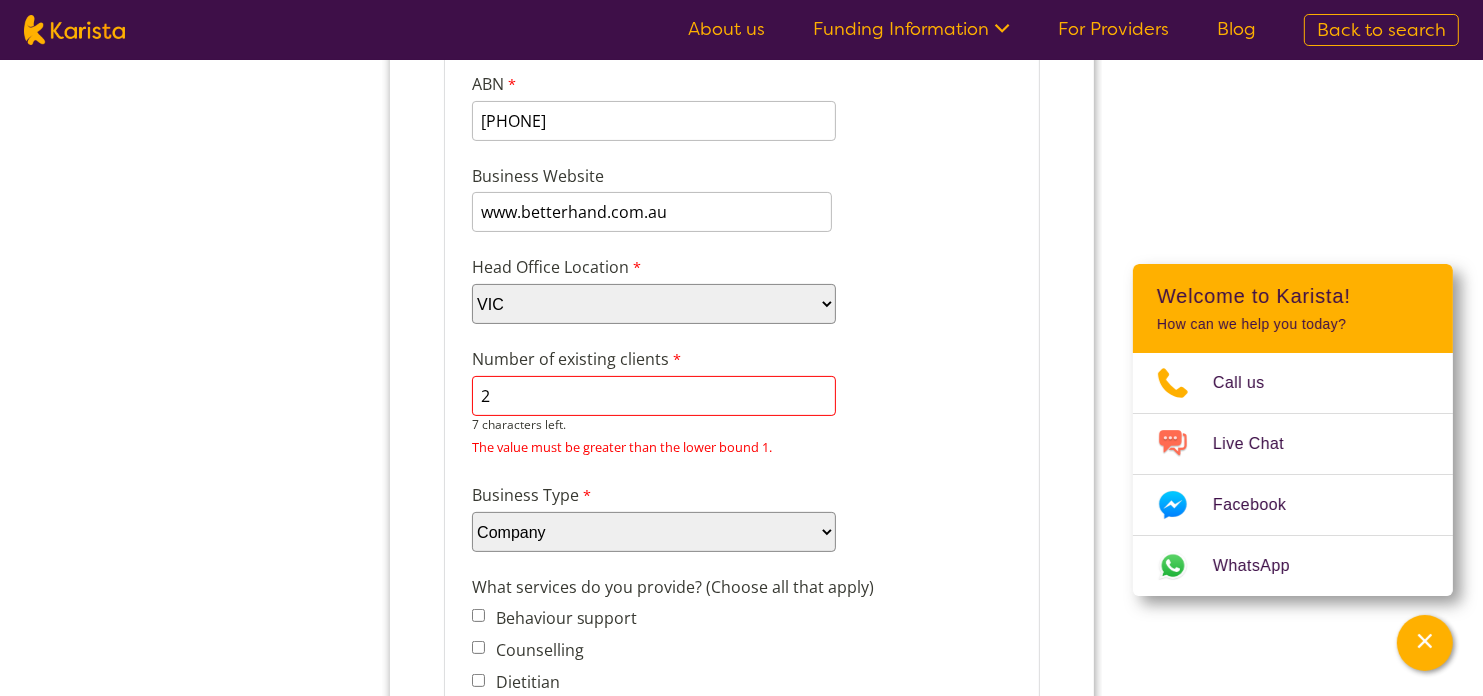 type on "2" 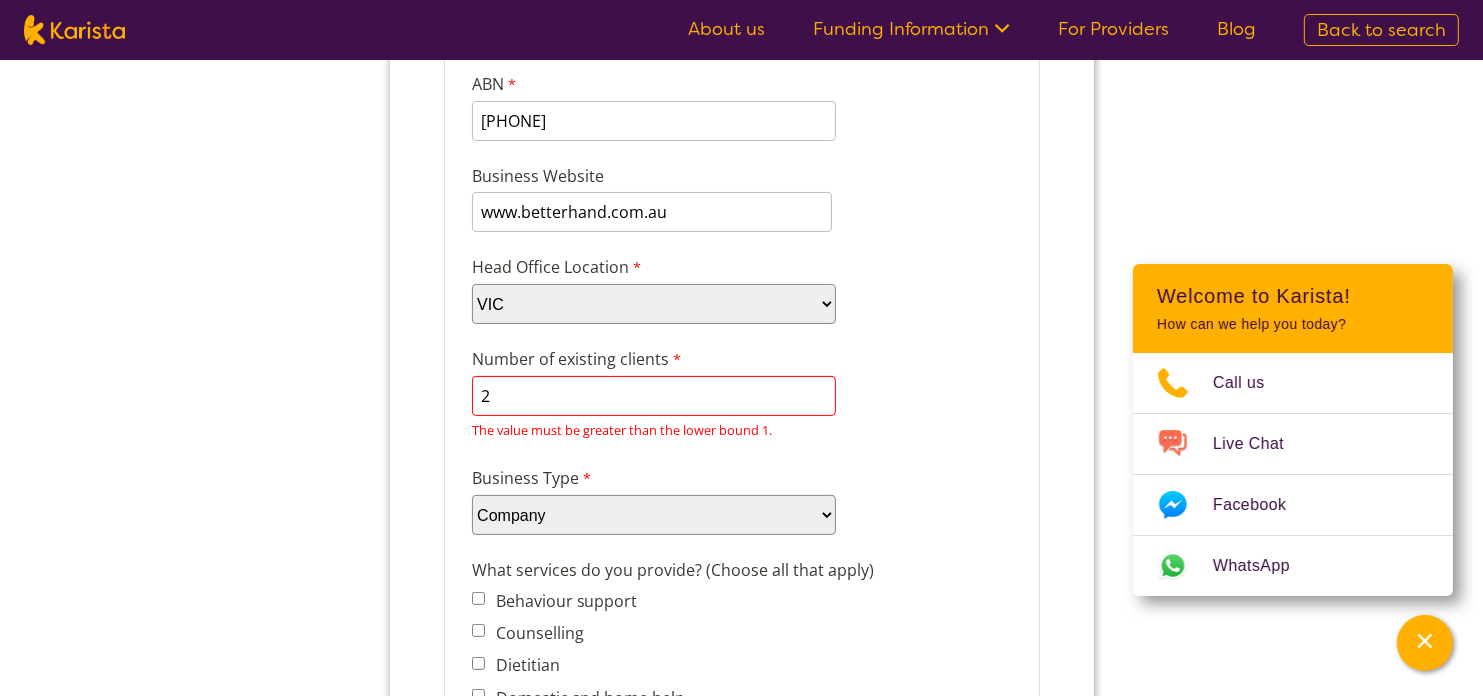 click on "Number of existing clients 2 7 characters left.
The value must be greater than the lower bound 1." at bounding box center (741, 396) 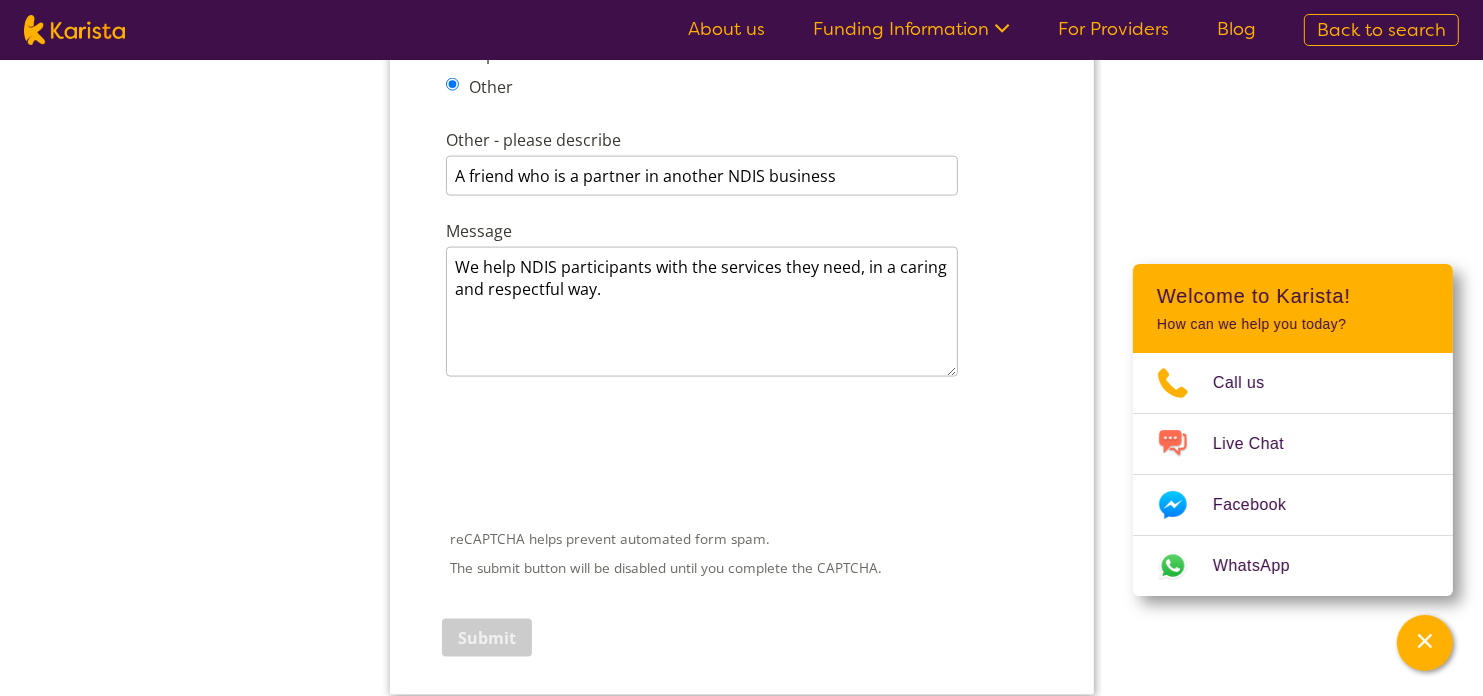 scroll, scrollTop: 2747, scrollLeft: 0, axis: vertical 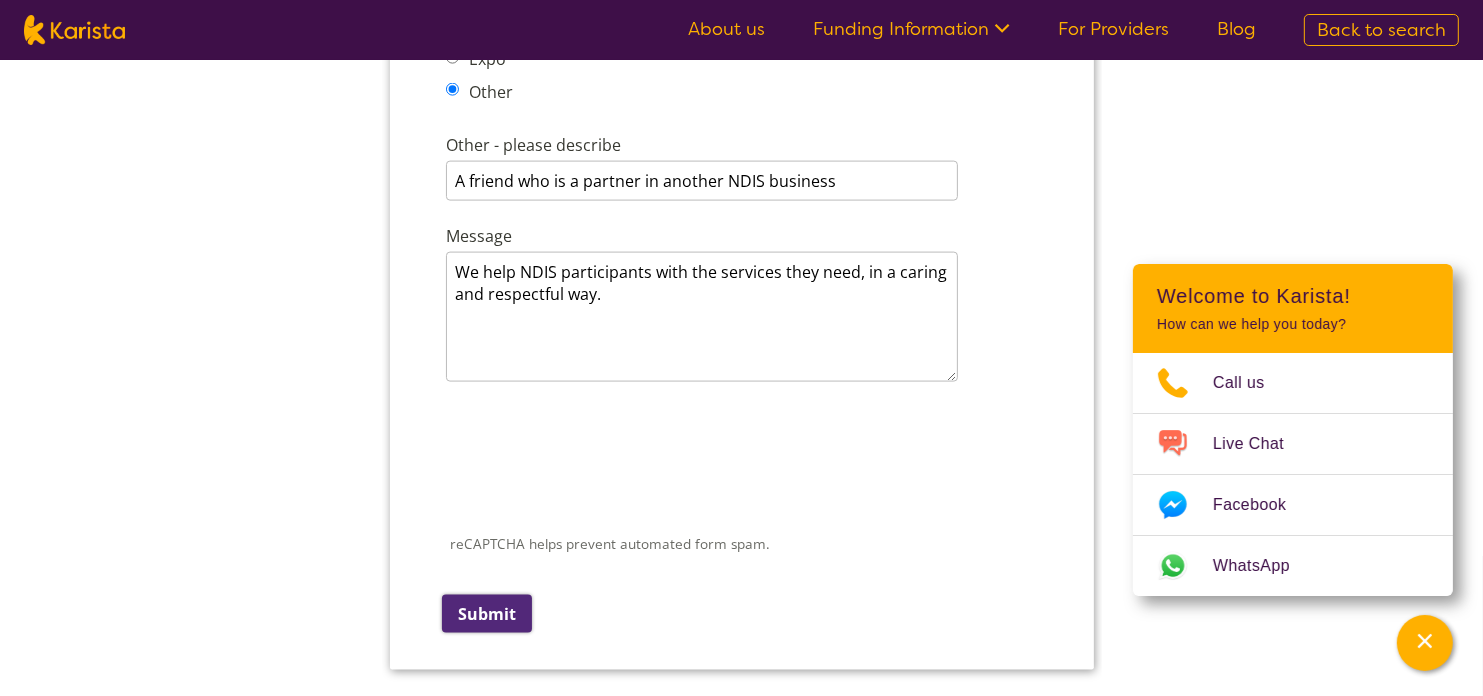 click on "Submit" at bounding box center [486, 615] 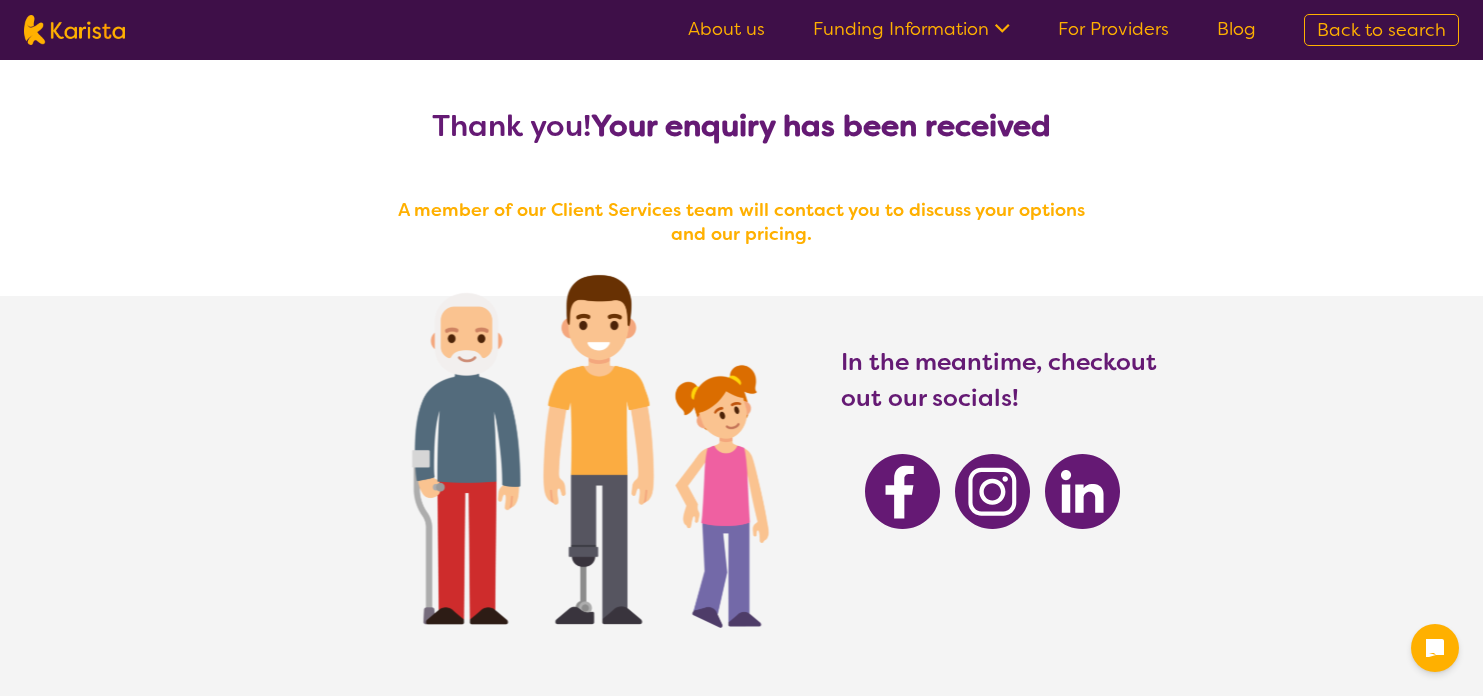 scroll, scrollTop: 0, scrollLeft: 0, axis: both 